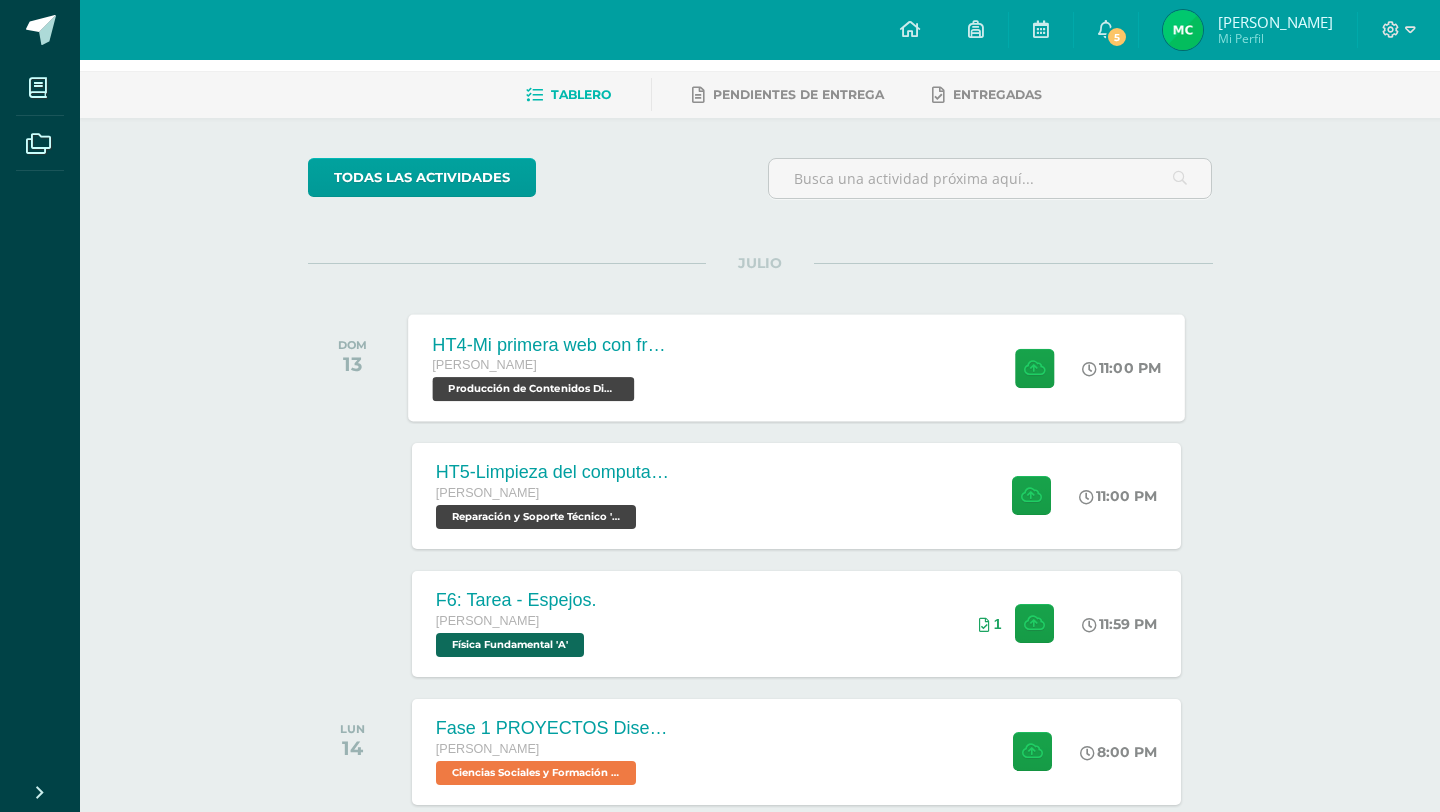 scroll, scrollTop: 84, scrollLeft: 0, axis: vertical 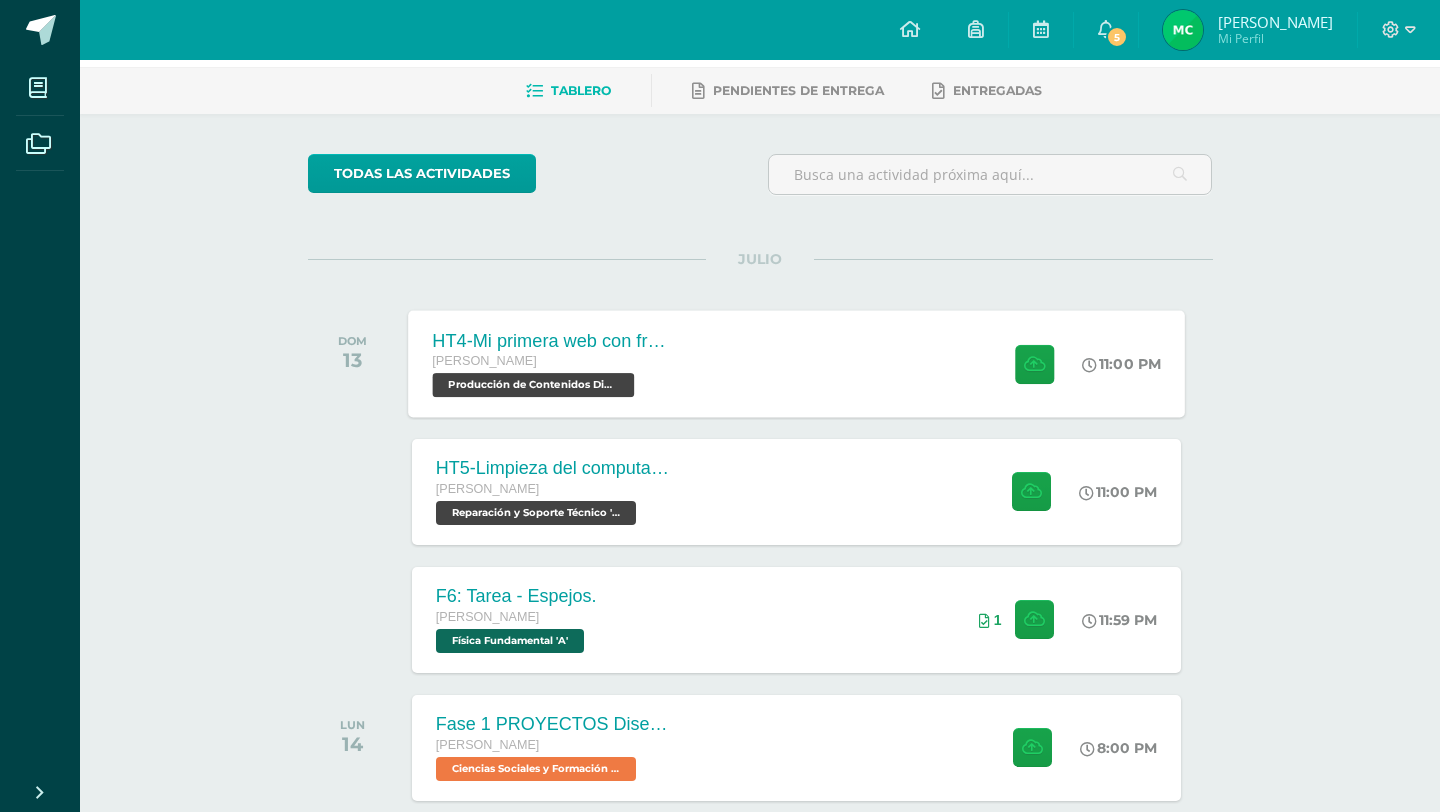 click on "HT4-Mi primera web con framework
Quinto Bachillerato
Producción de Contenidos Digitales 'A'
11:00 PM
HT4-Mi primera web con framework
Producción de Contenidos Digitales" at bounding box center (796, 363) 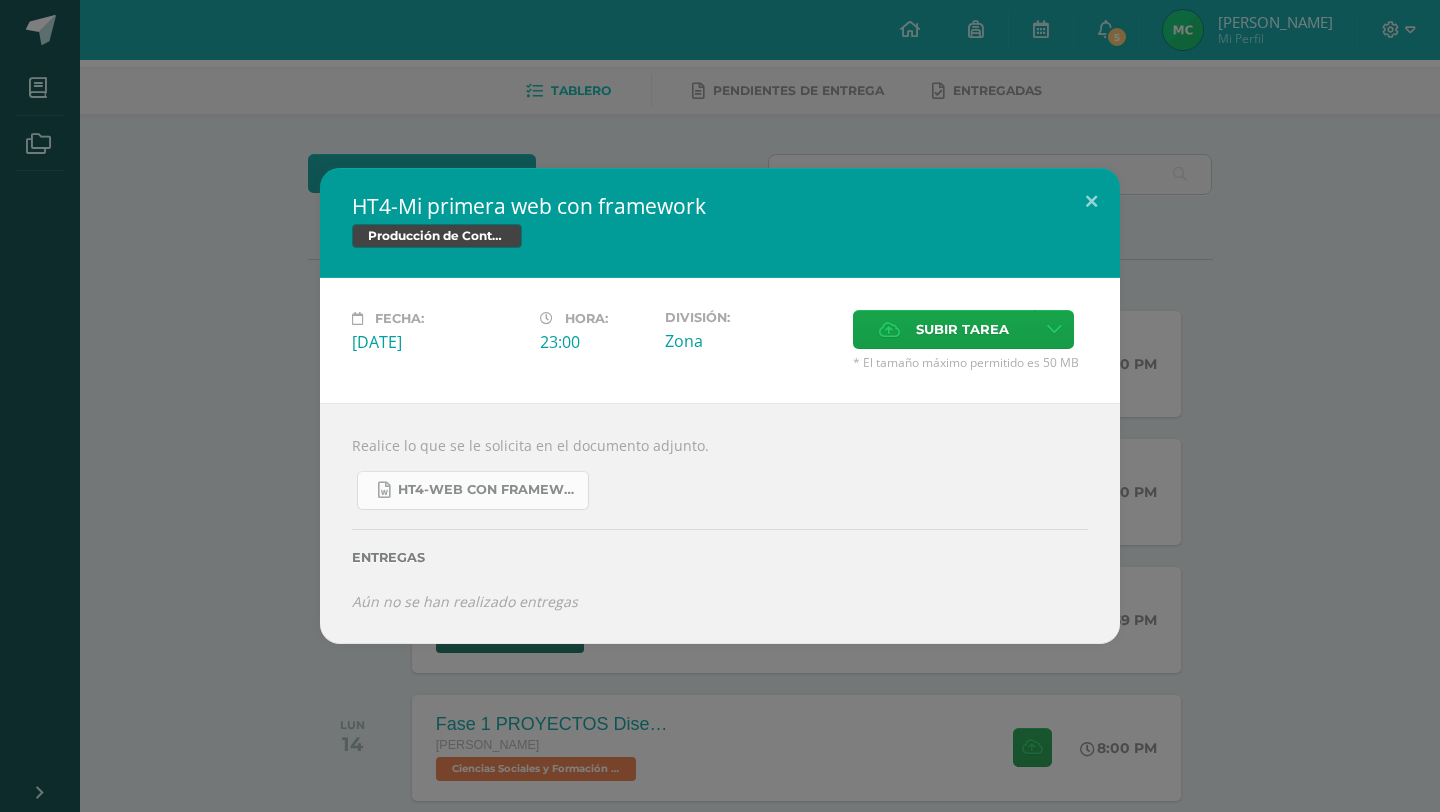 click on "HT4-Web con Framework.docx" at bounding box center [488, 490] 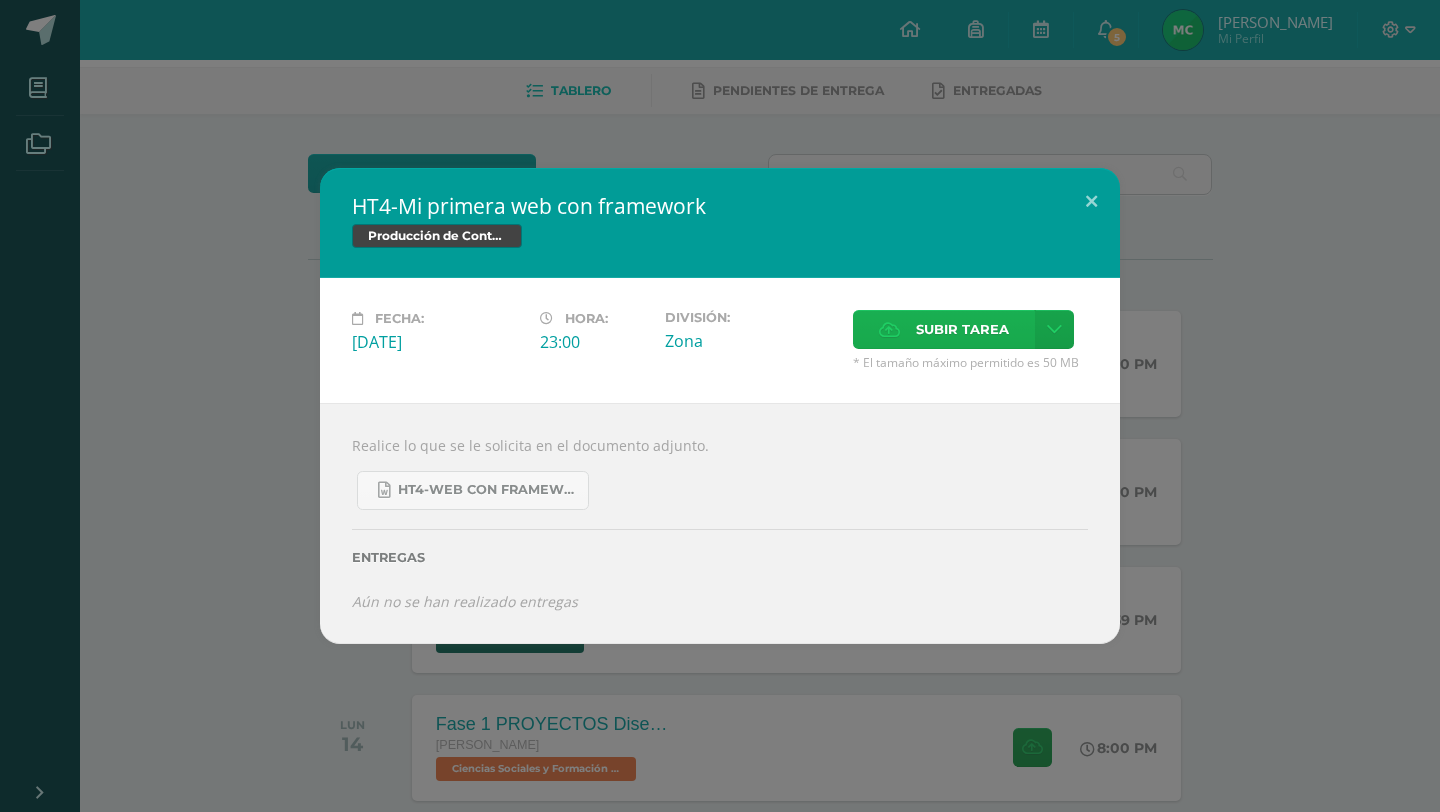 click on "Subir tarea" at bounding box center (962, 329) 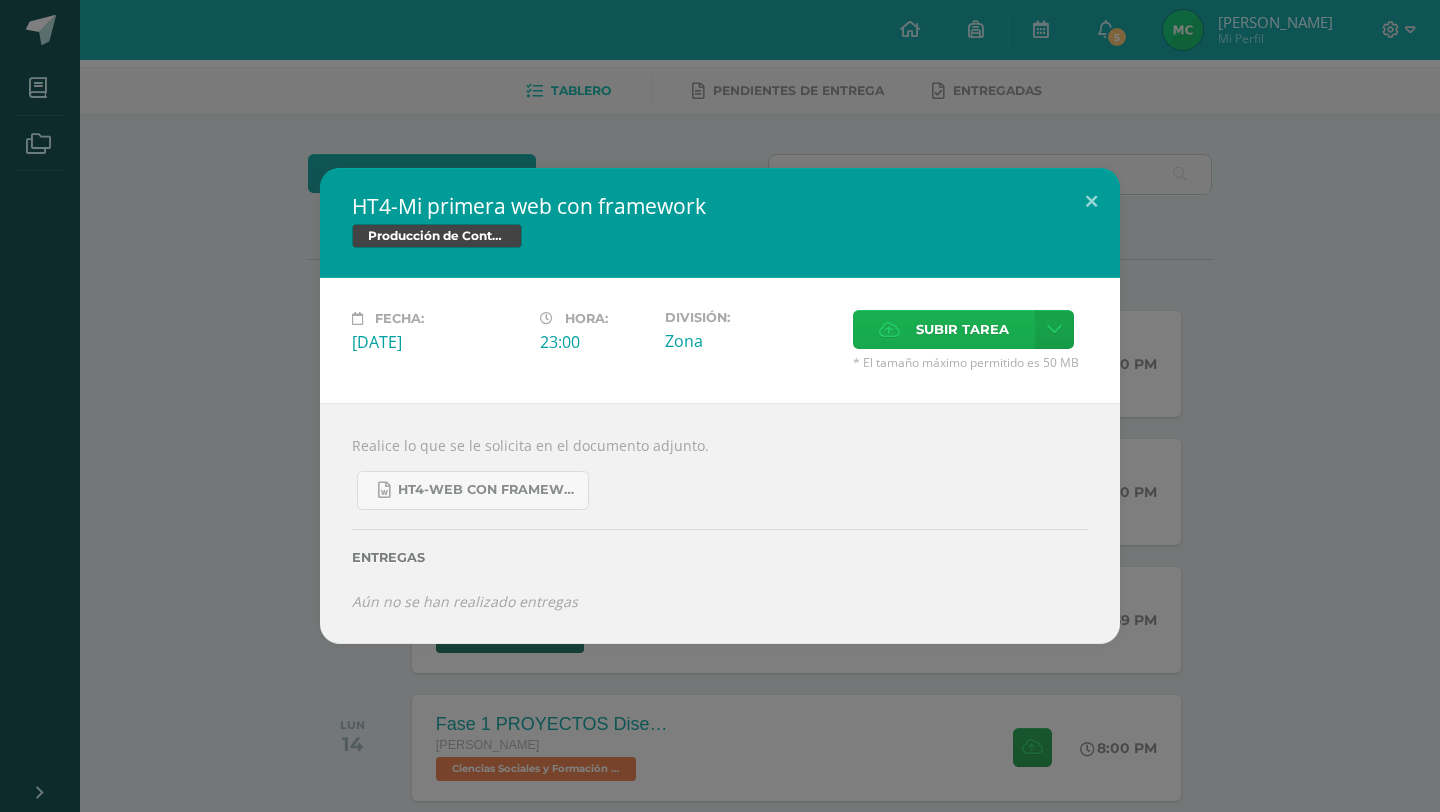 click on "Subir tarea" at bounding box center [944, 329] 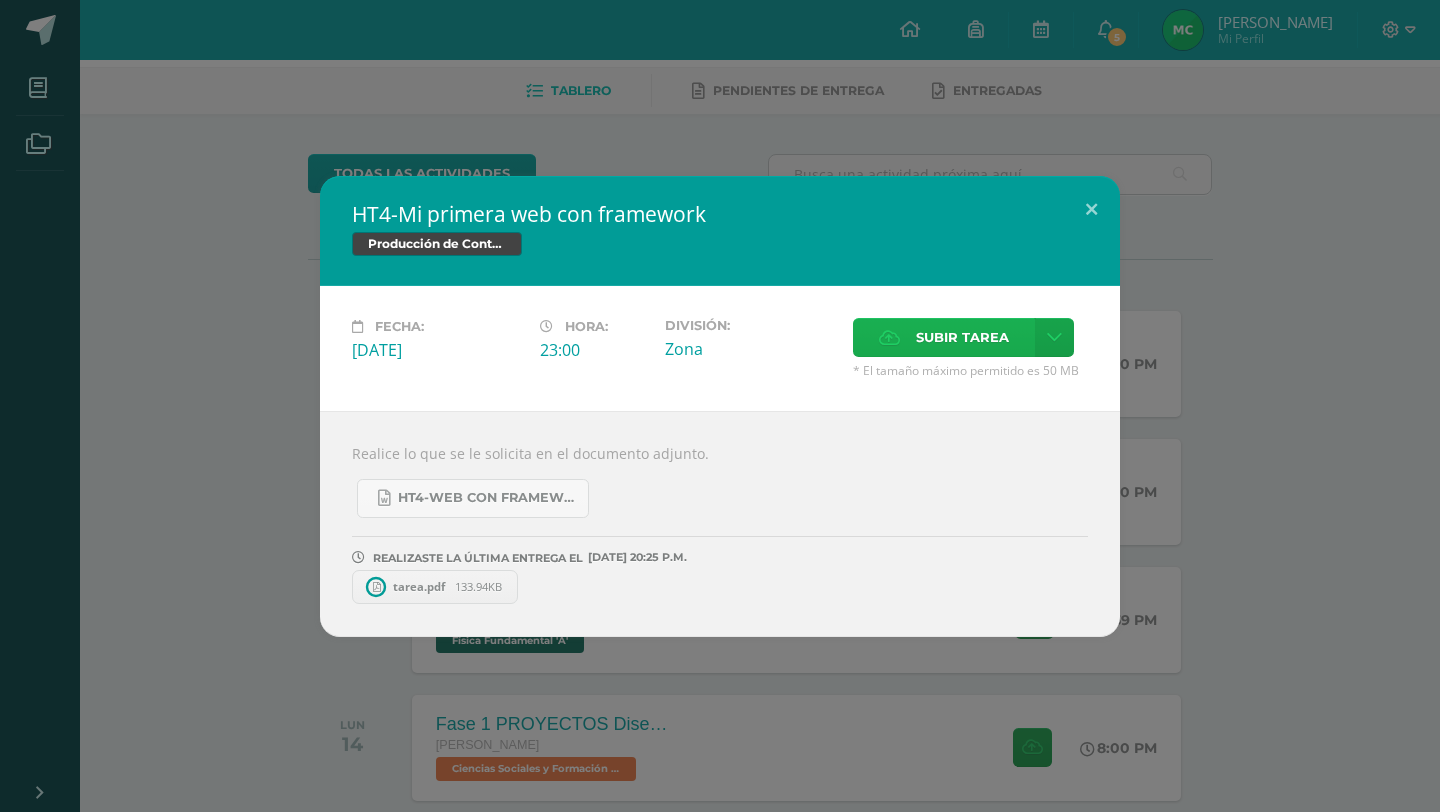 click on "Subir tarea" at bounding box center [962, 337] 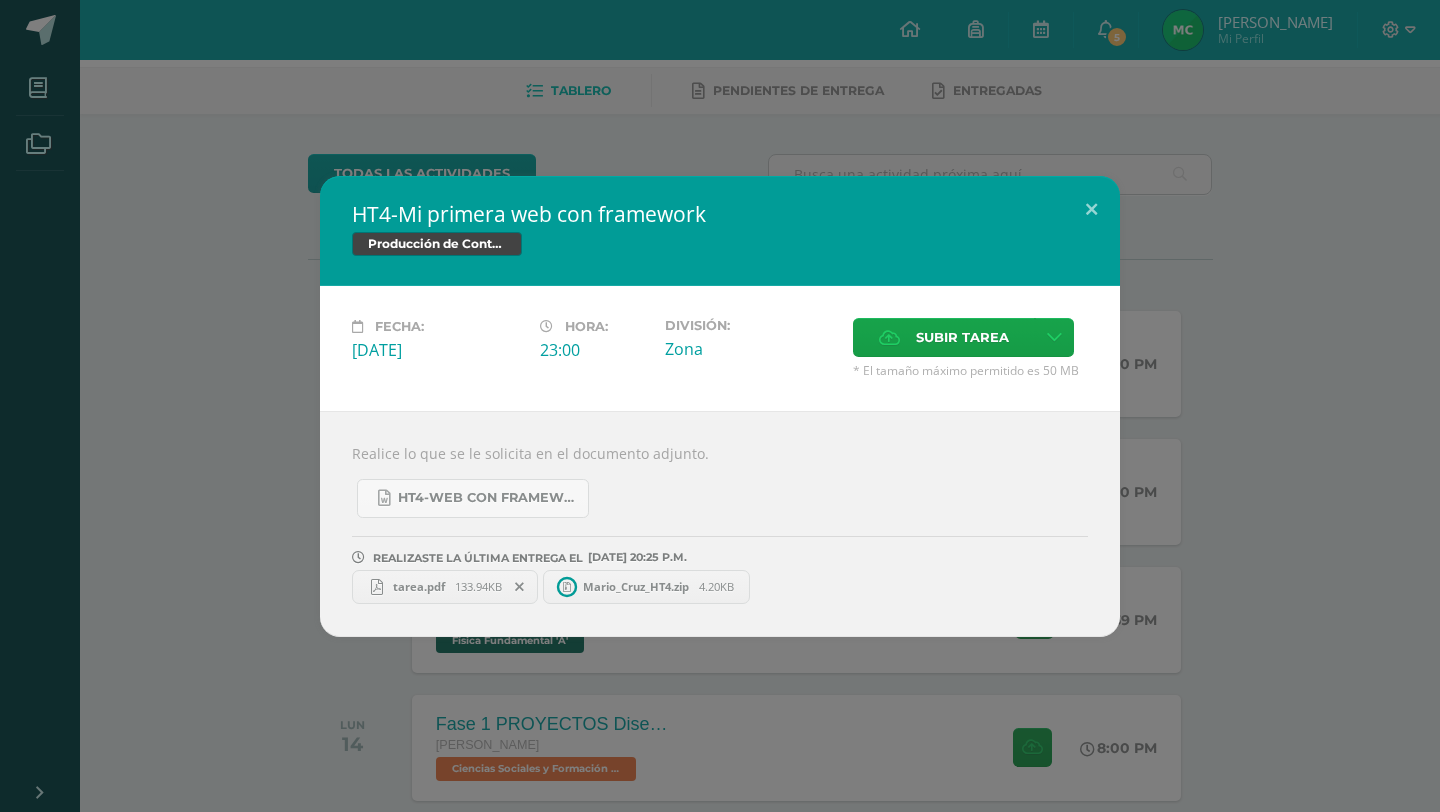 click on "Mario_Cruz_HT4.zip" at bounding box center [636, 586] 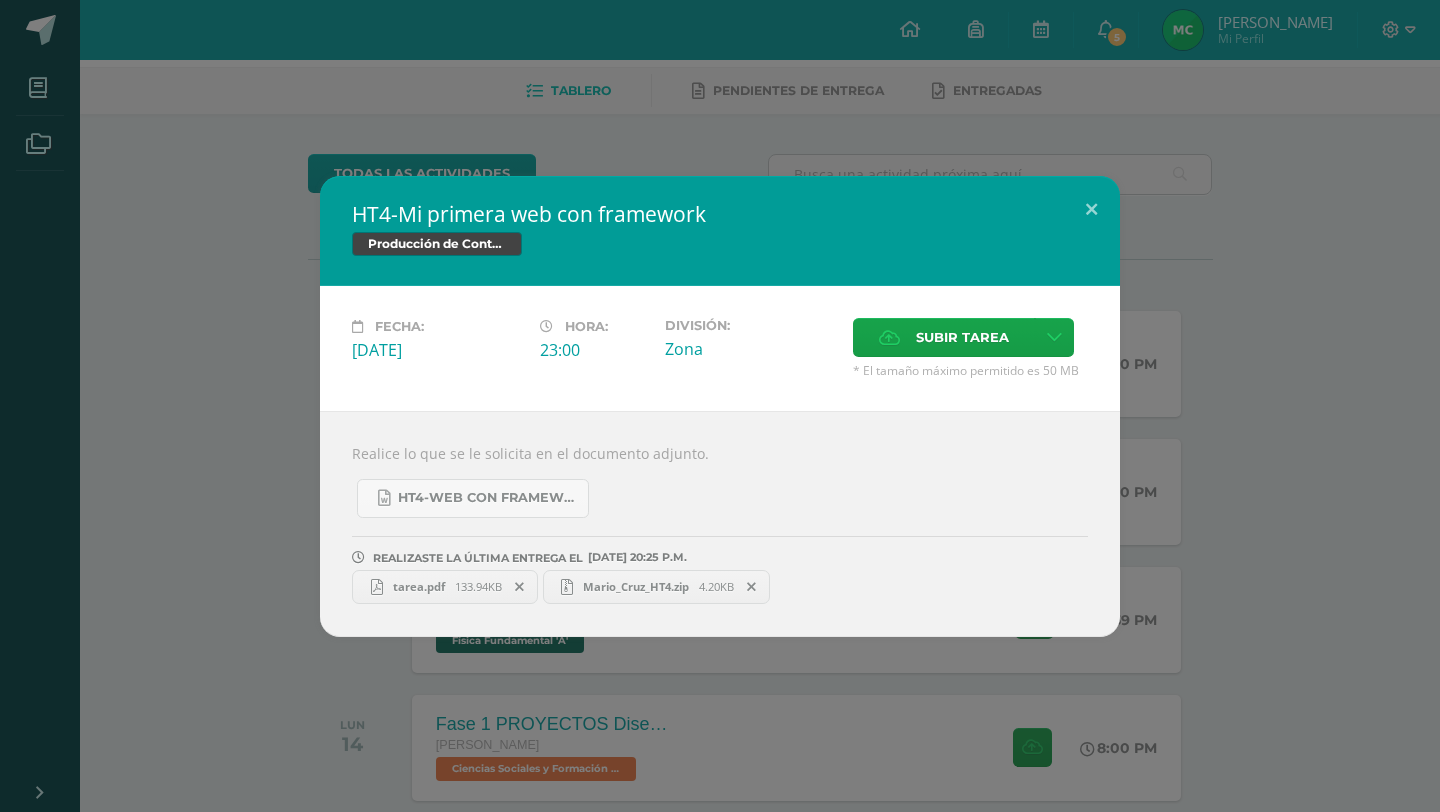 click on "133.94KB" at bounding box center (478, 586) 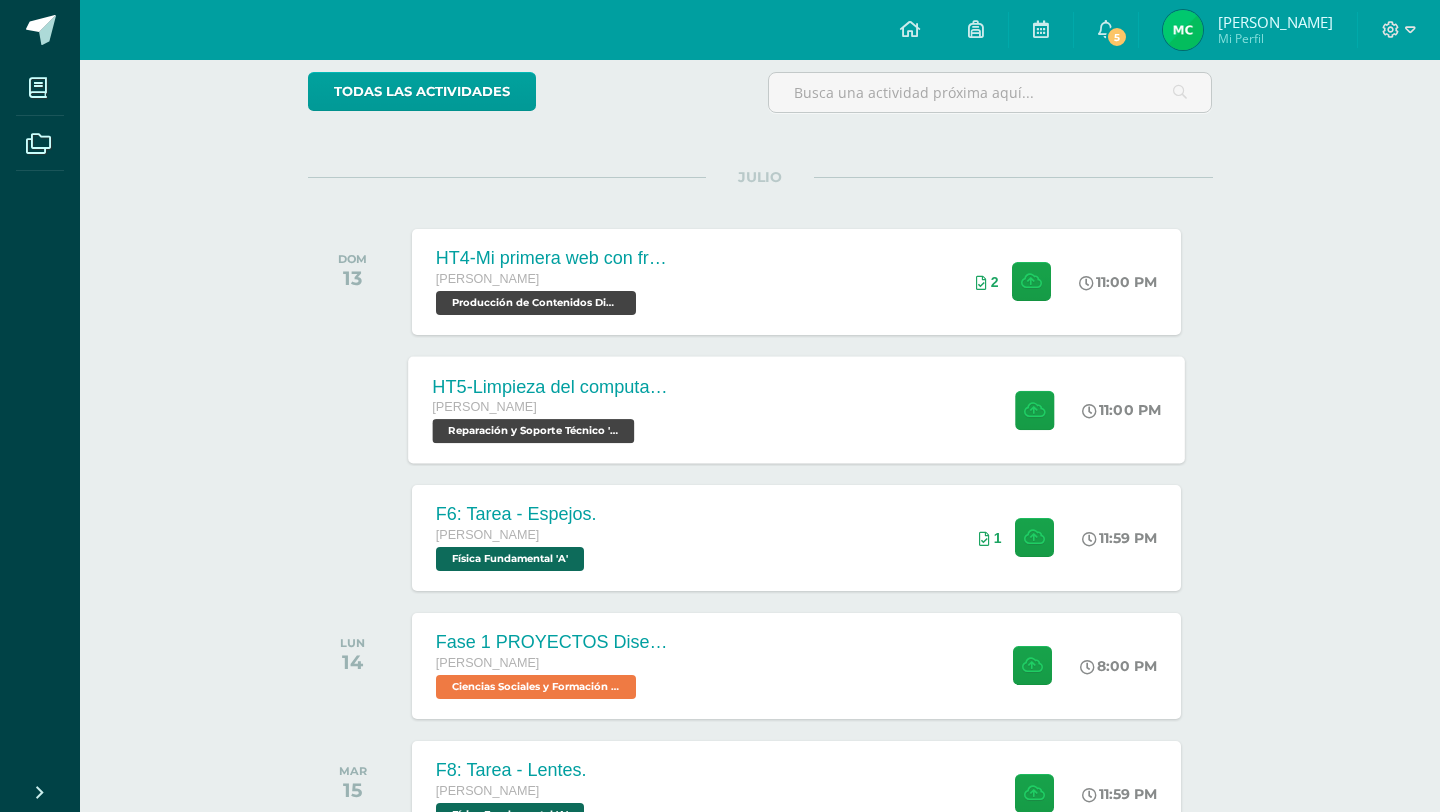 scroll, scrollTop: 165, scrollLeft: 0, axis: vertical 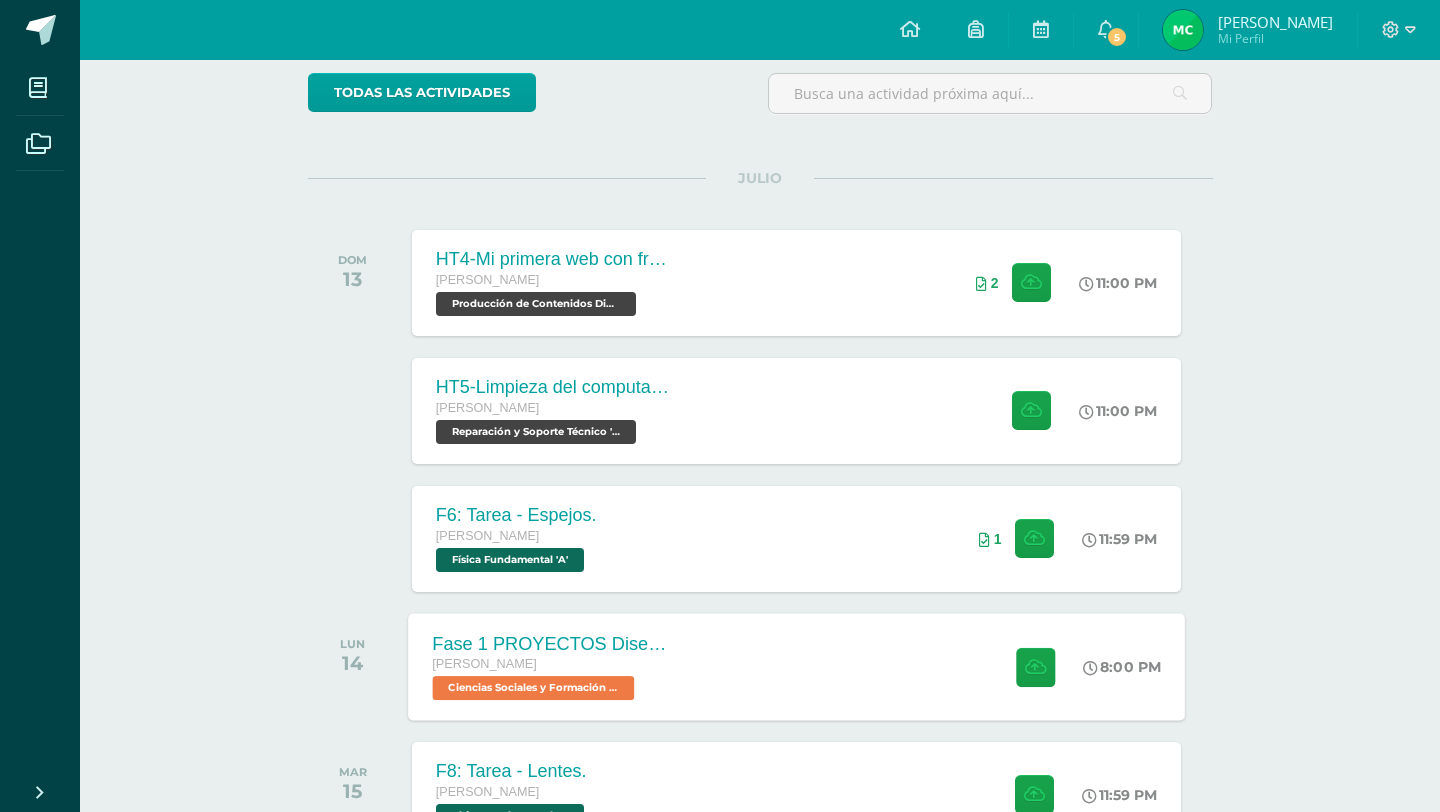 click on "Ciencias Sociales y Formación Ciudadana 'A'" at bounding box center (533, 688) 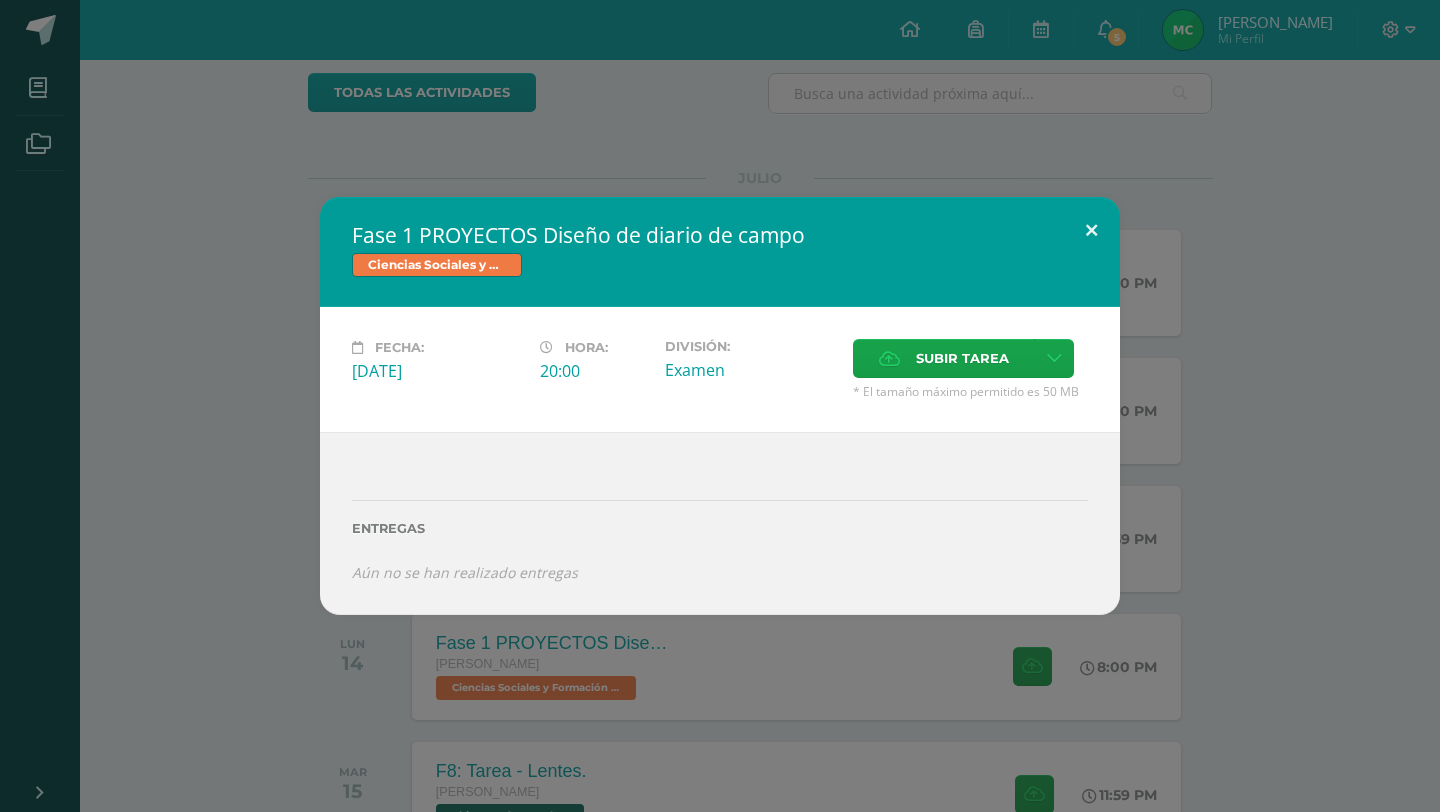 click at bounding box center (1091, 231) 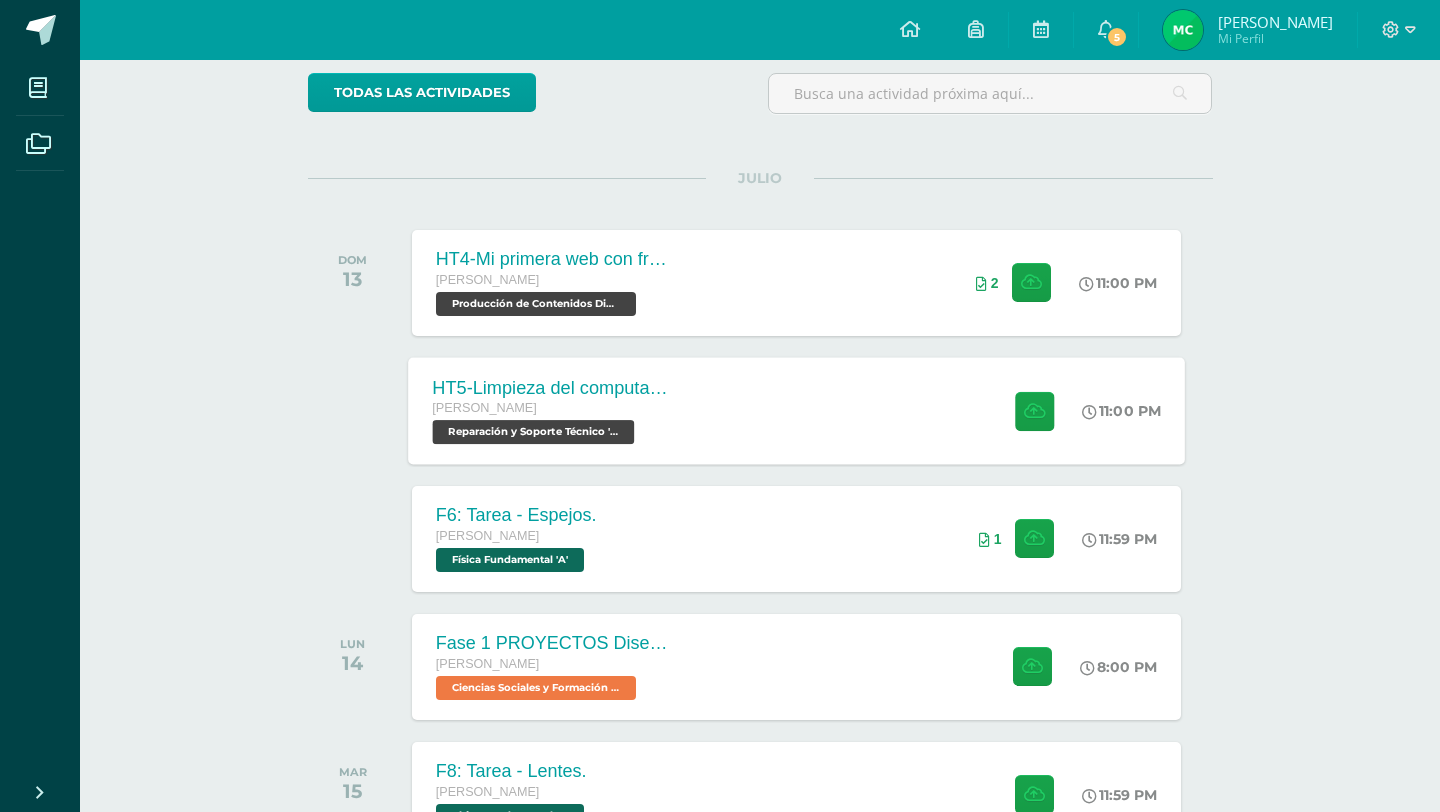 click on "HT5-Limpieza del computador" at bounding box center (553, 387) 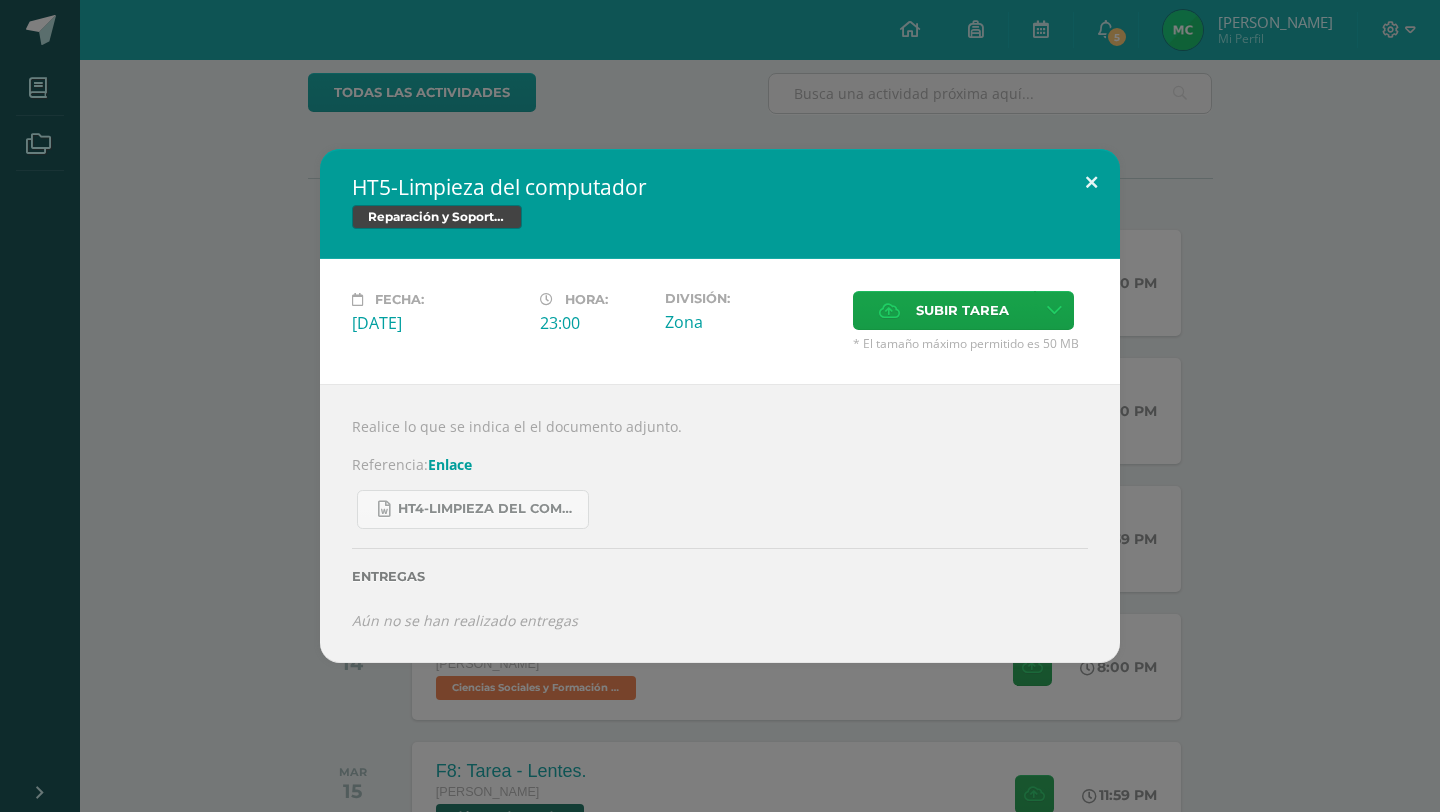 click at bounding box center (1091, 183) 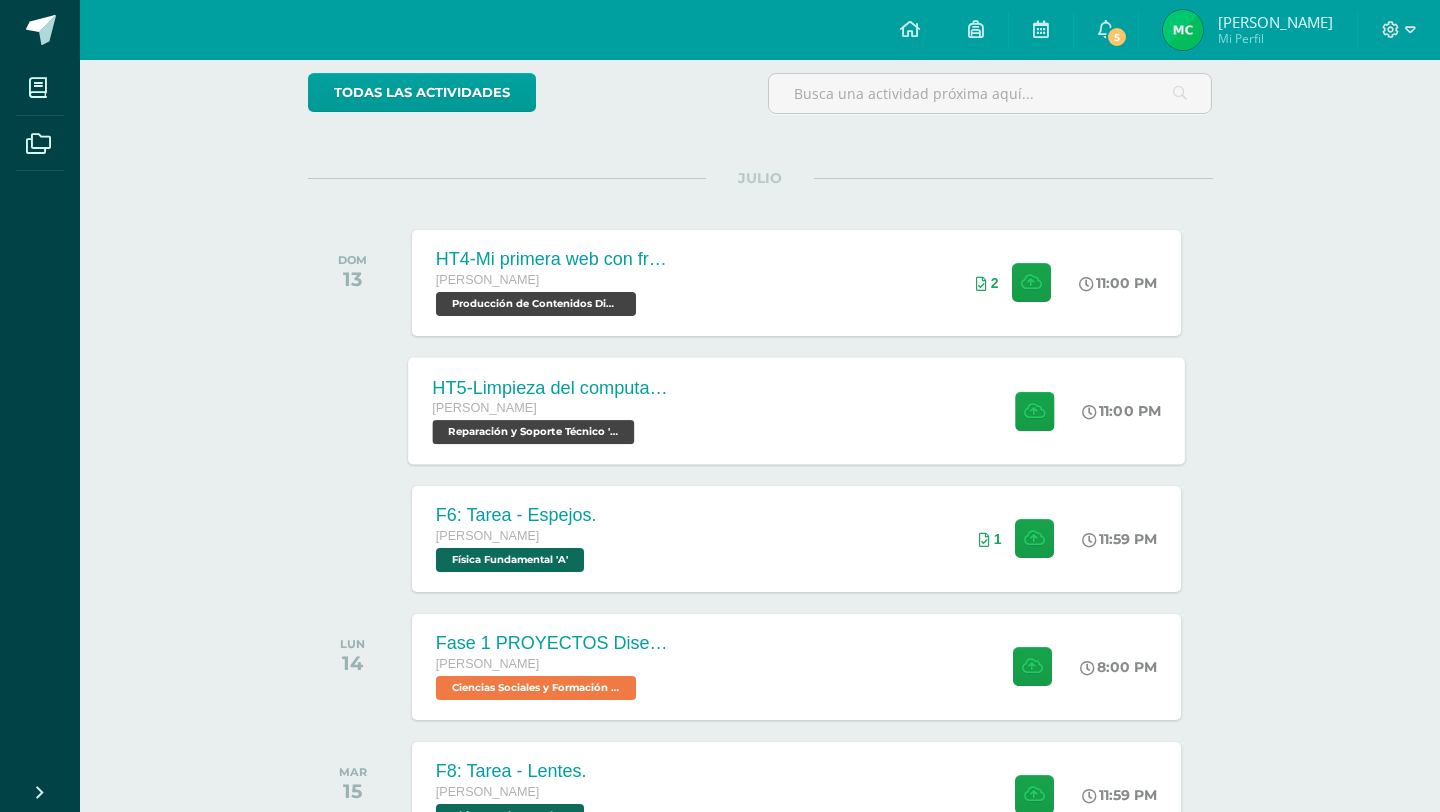click on "HT5-Limpieza del computador
Quinto Bachillerato
Reparación y Soporte Técnico 'A'
11:00 PM
HT5-Limpieza del computador
Reparación y Soporte Técnico" at bounding box center (796, 410) 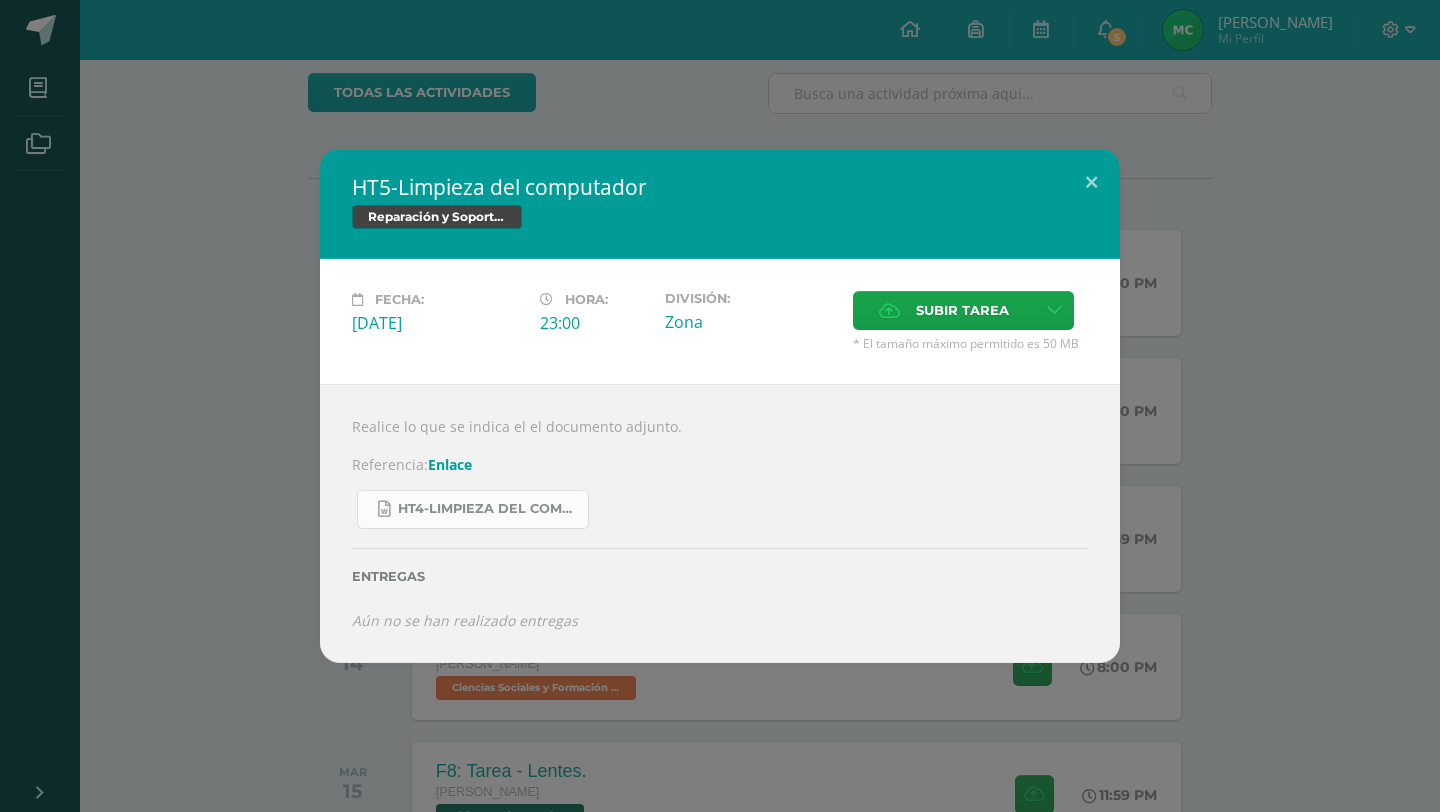 click on "HT4-Limpieza del Computador.docx" at bounding box center [488, 509] 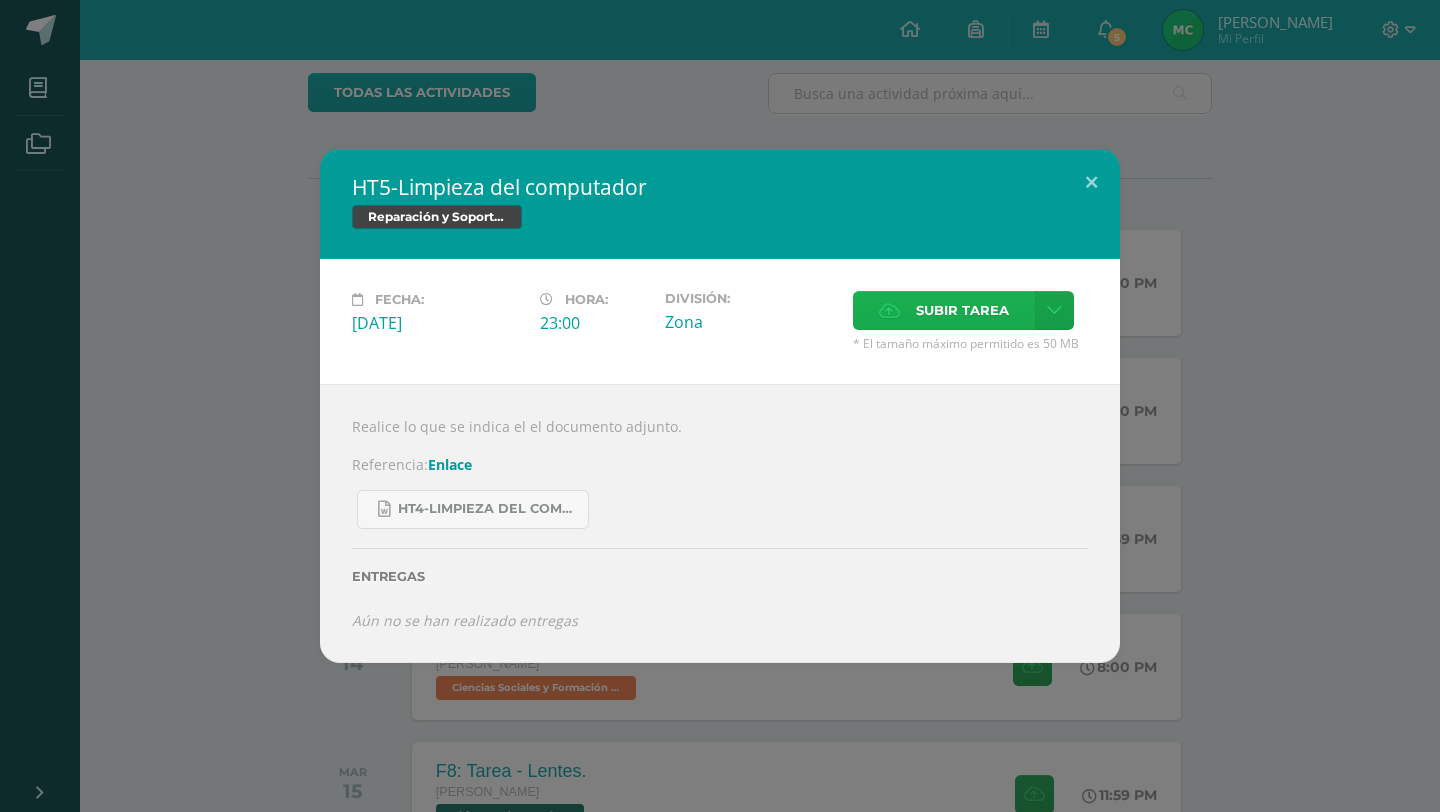 click on "Subir tarea" at bounding box center (944, 310) 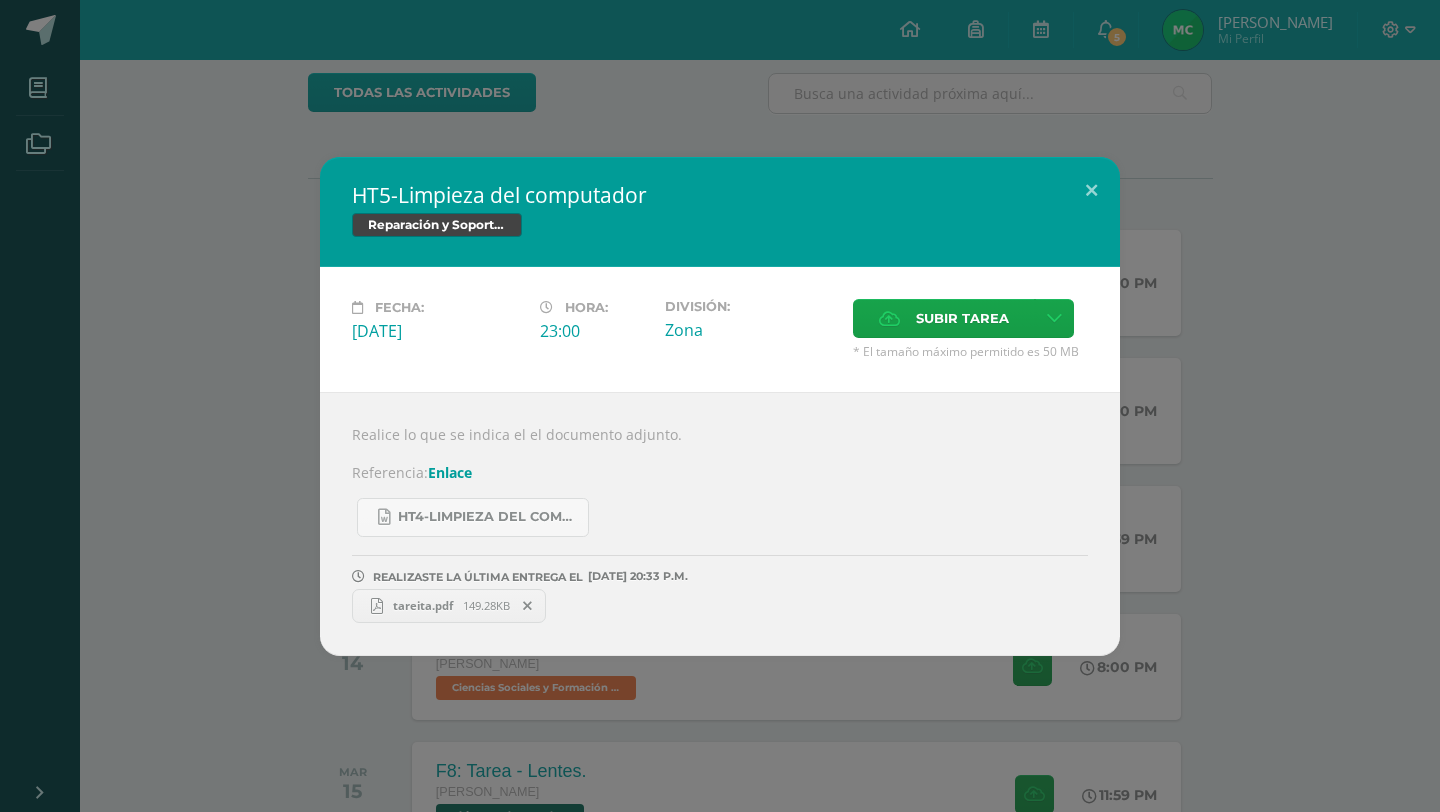 click on "tareita.pdf
149.28KB" at bounding box center [449, 606] 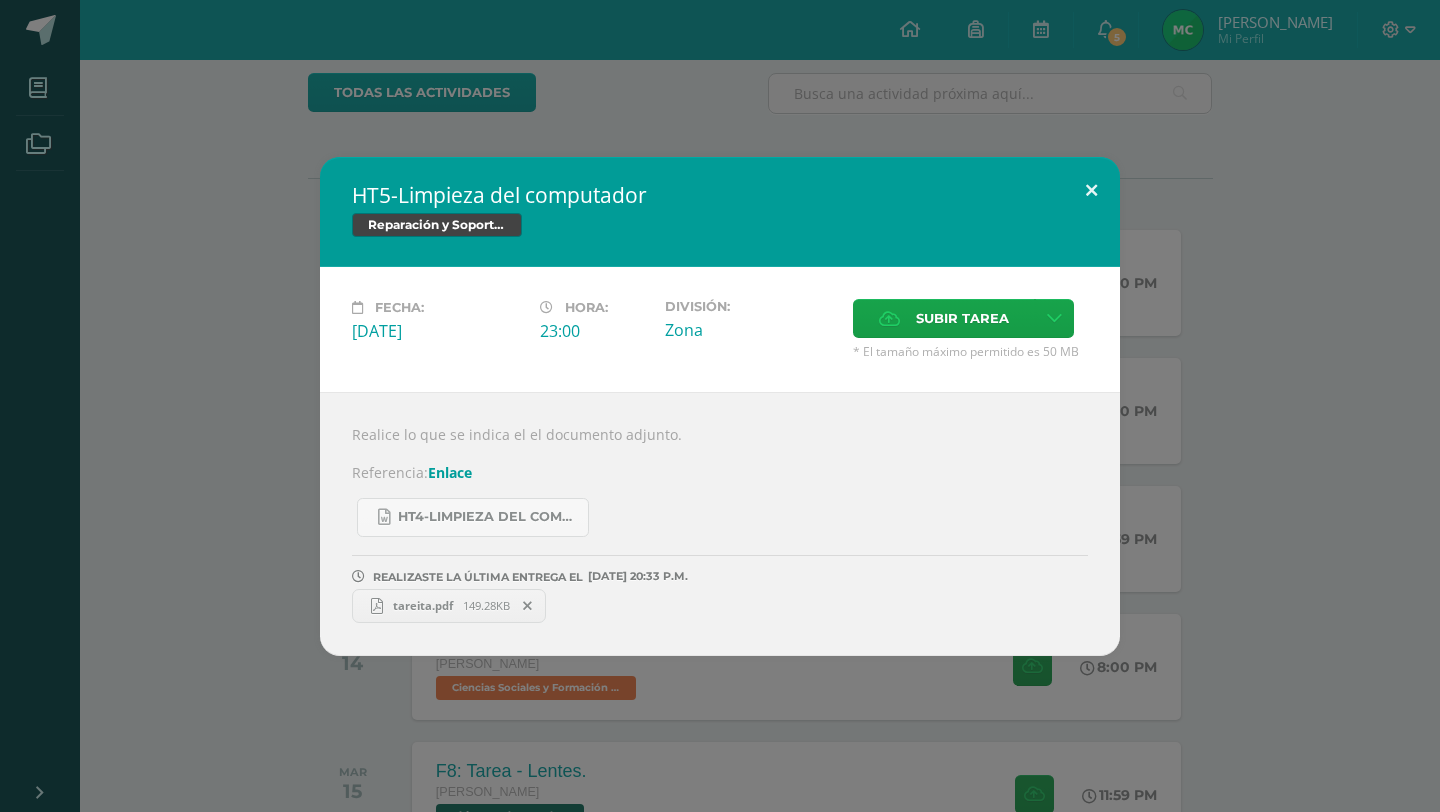 click at bounding box center [1091, 191] 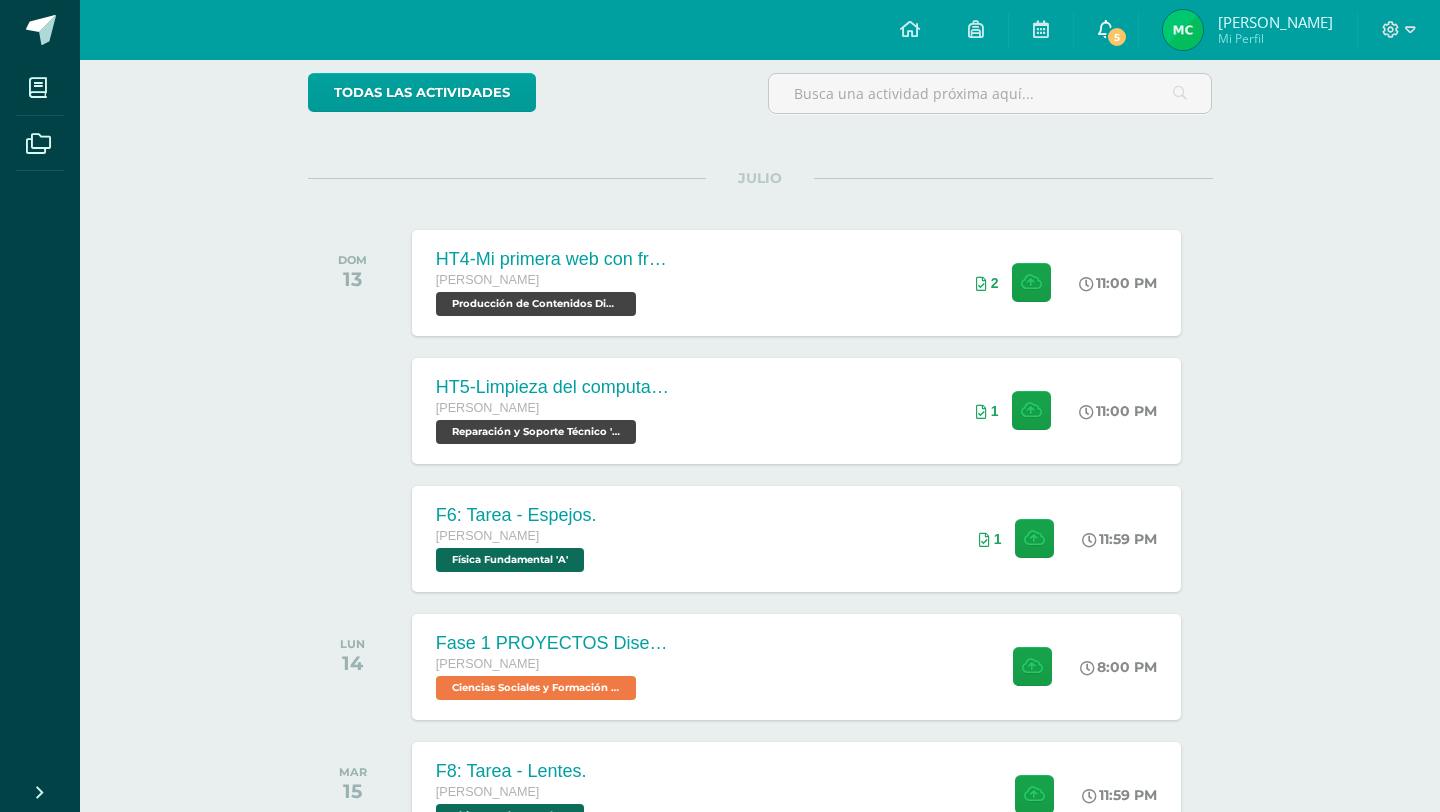 click at bounding box center [1106, 29] 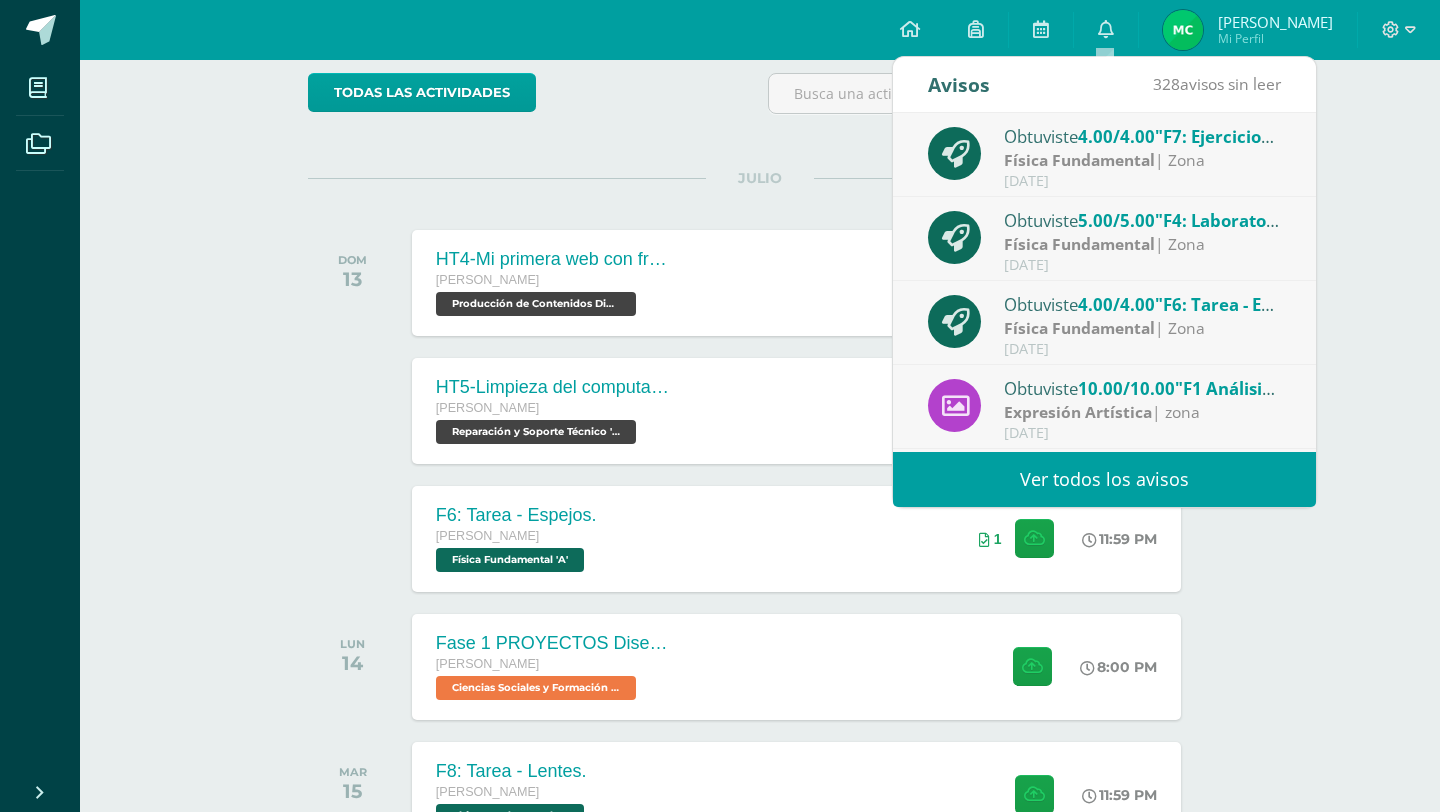 click on "Física Fundamental" at bounding box center [1079, 160] 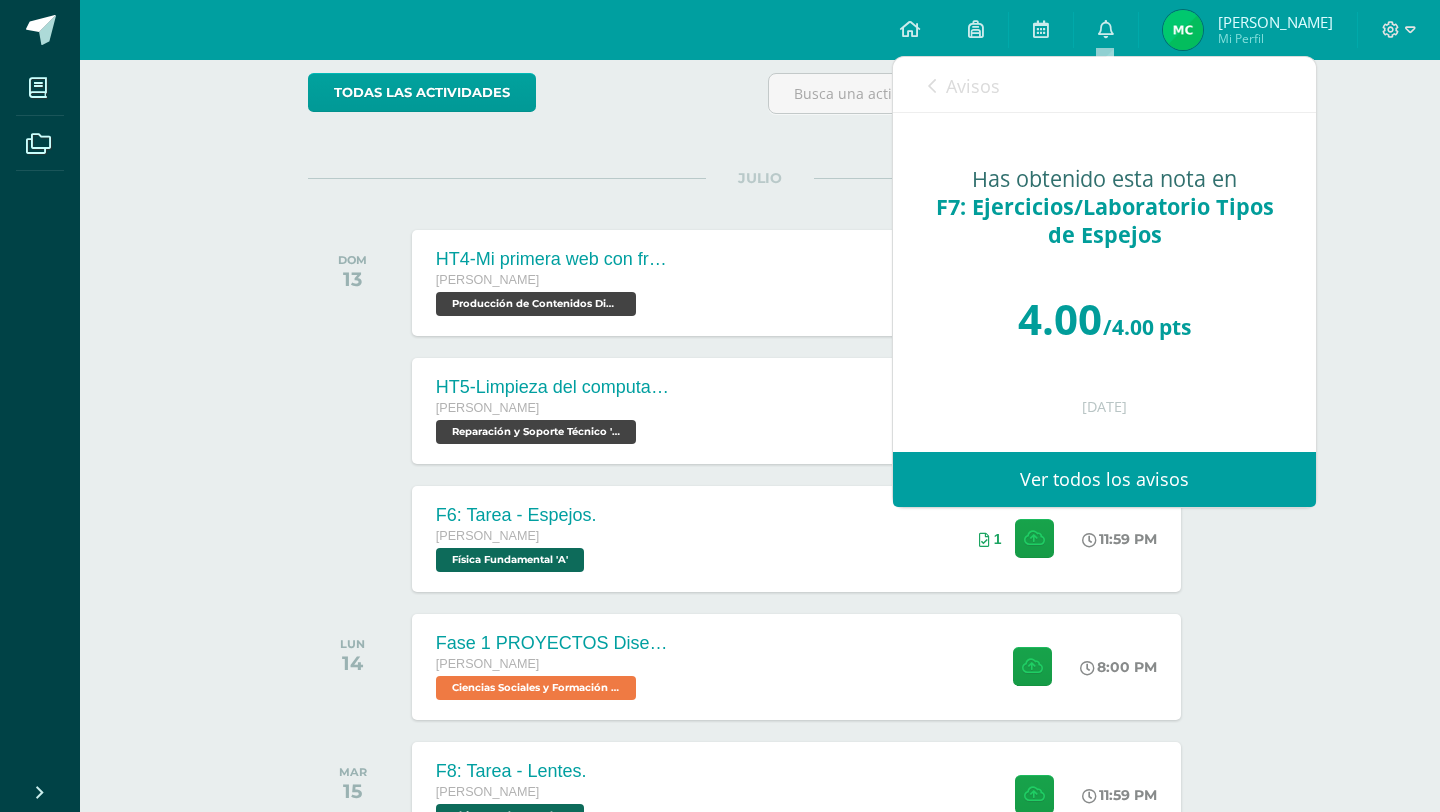 click at bounding box center (932, 86) 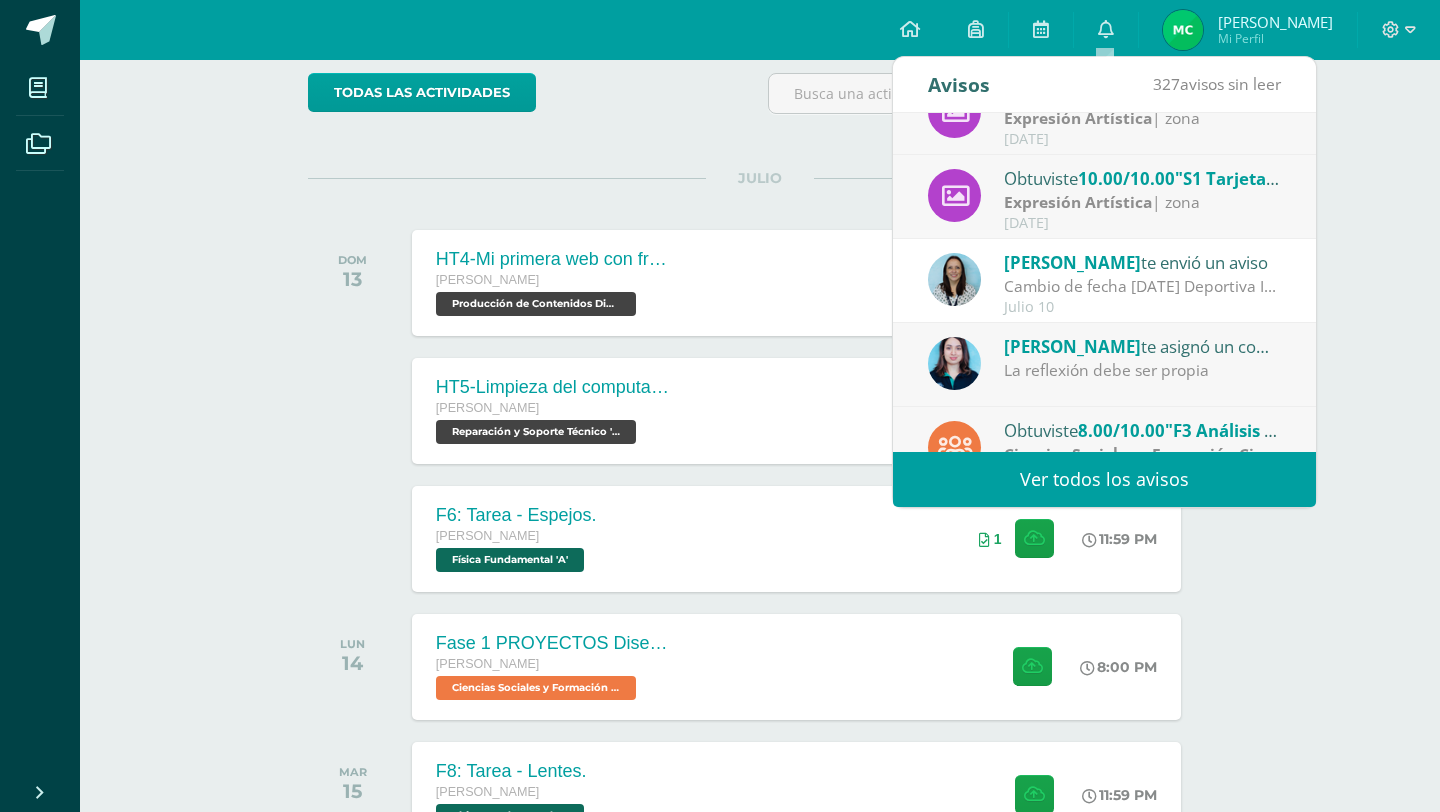 scroll, scrollTop: 285, scrollLeft: 0, axis: vertical 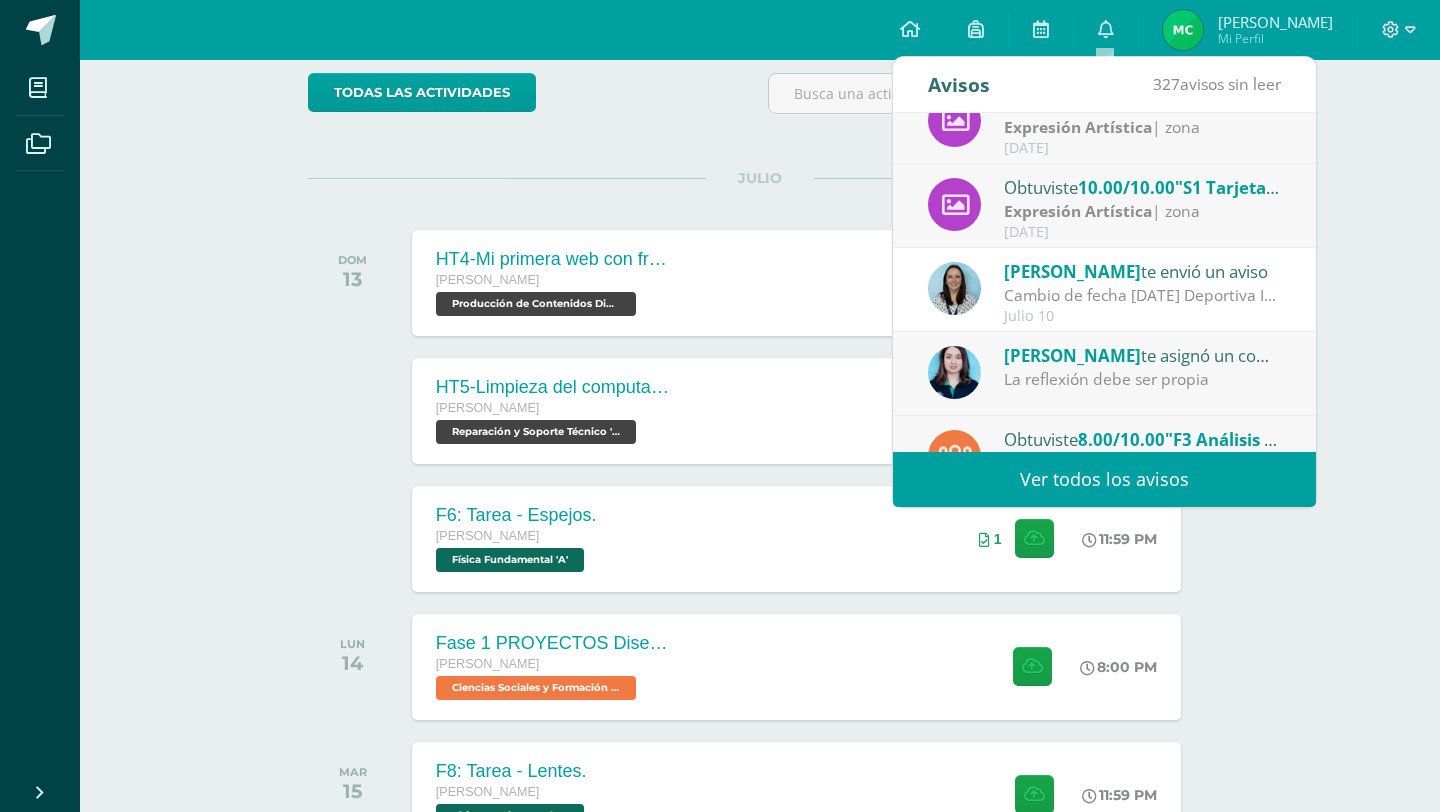 click on "[PERSON_NAME]" at bounding box center [1072, 355] 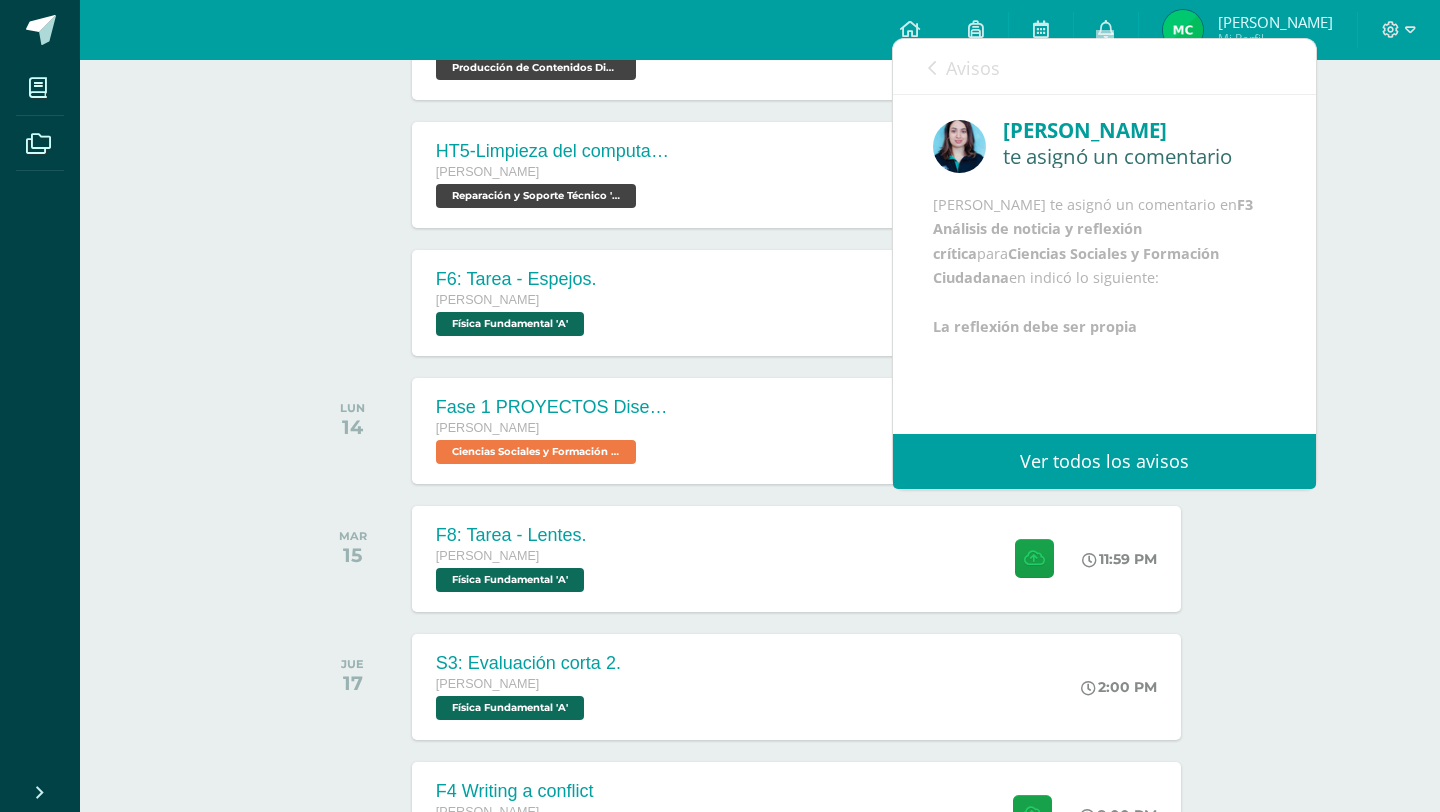 scroll, scrollTop: 404, scrollLeft: 0, axis: vertical 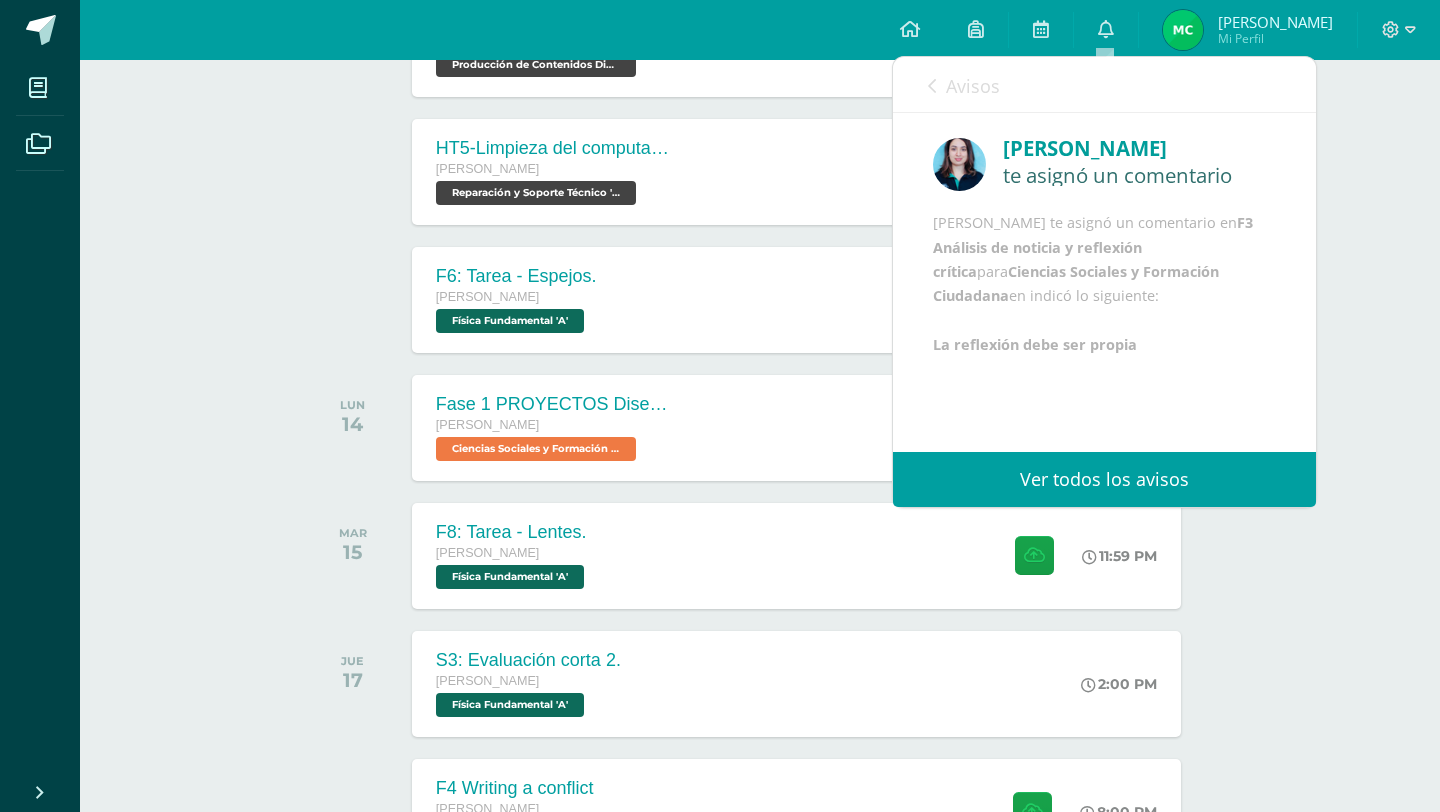 click at bounding box center (932, 86) 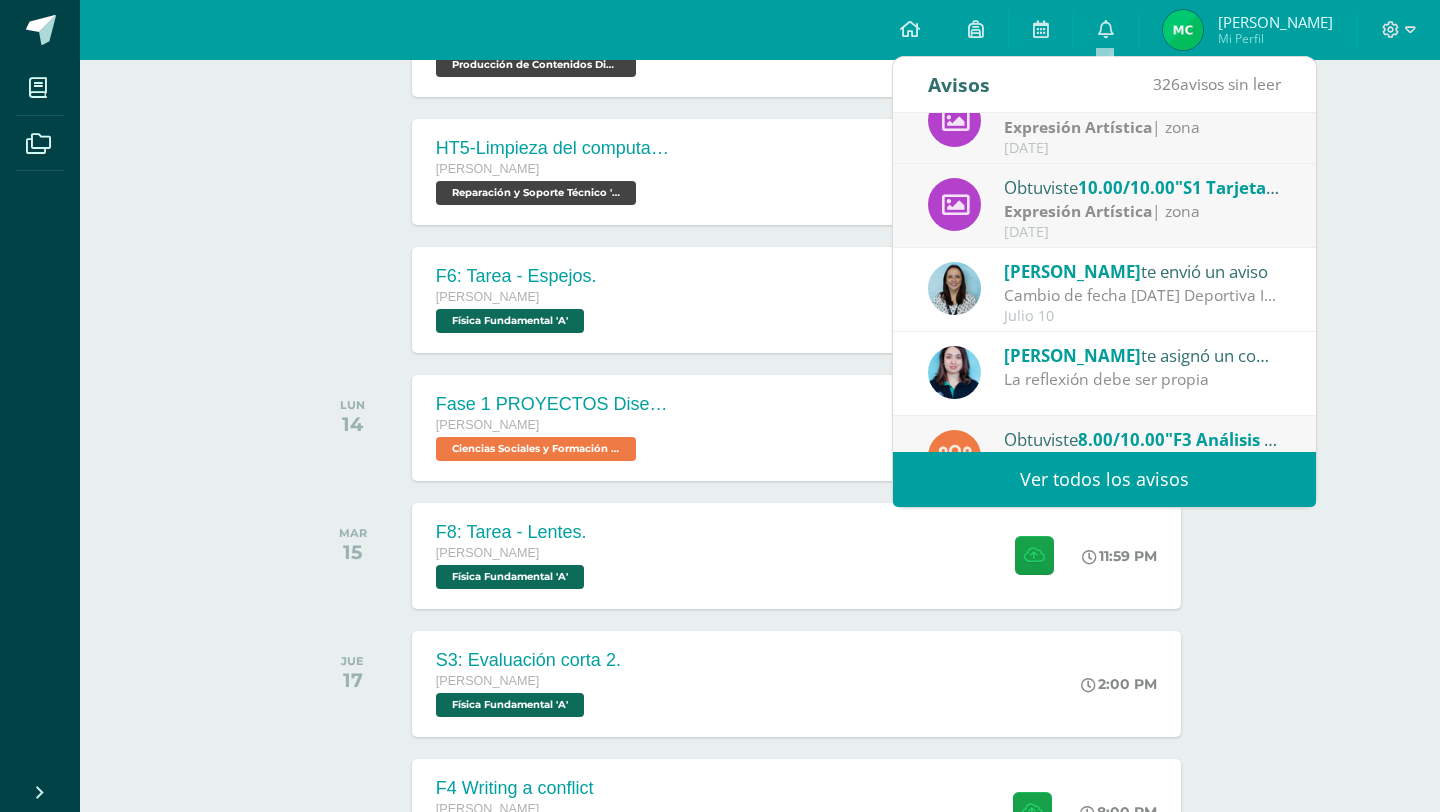 scroll, scrollTop: 333, scrollLeft: 0, axis: vertical 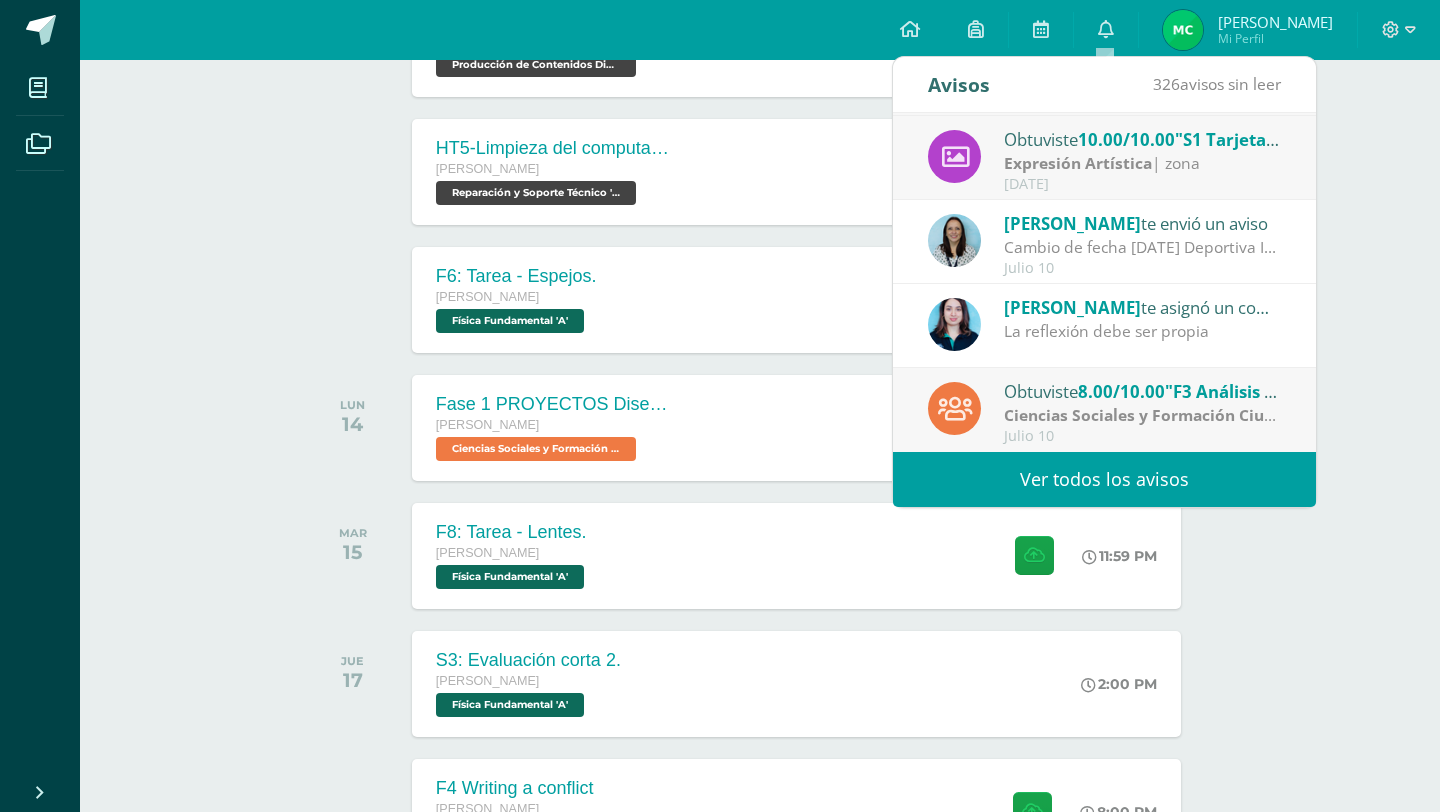 click on "Ciencias Sociales y Formación Ciudadana" at bounding box center [1162, 415] 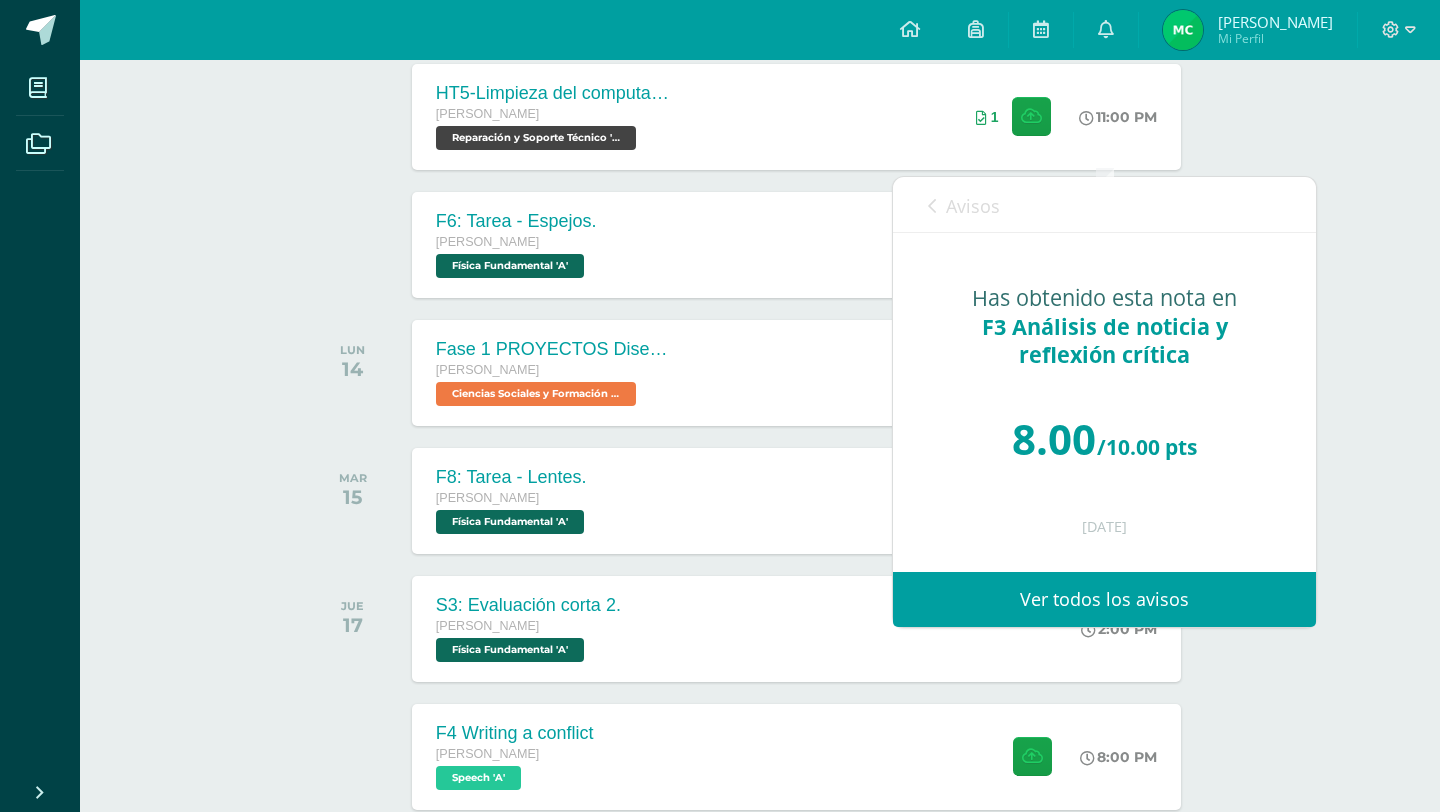 scroll, scrollTop: 458, scrollLeft: 0, axis: vertical 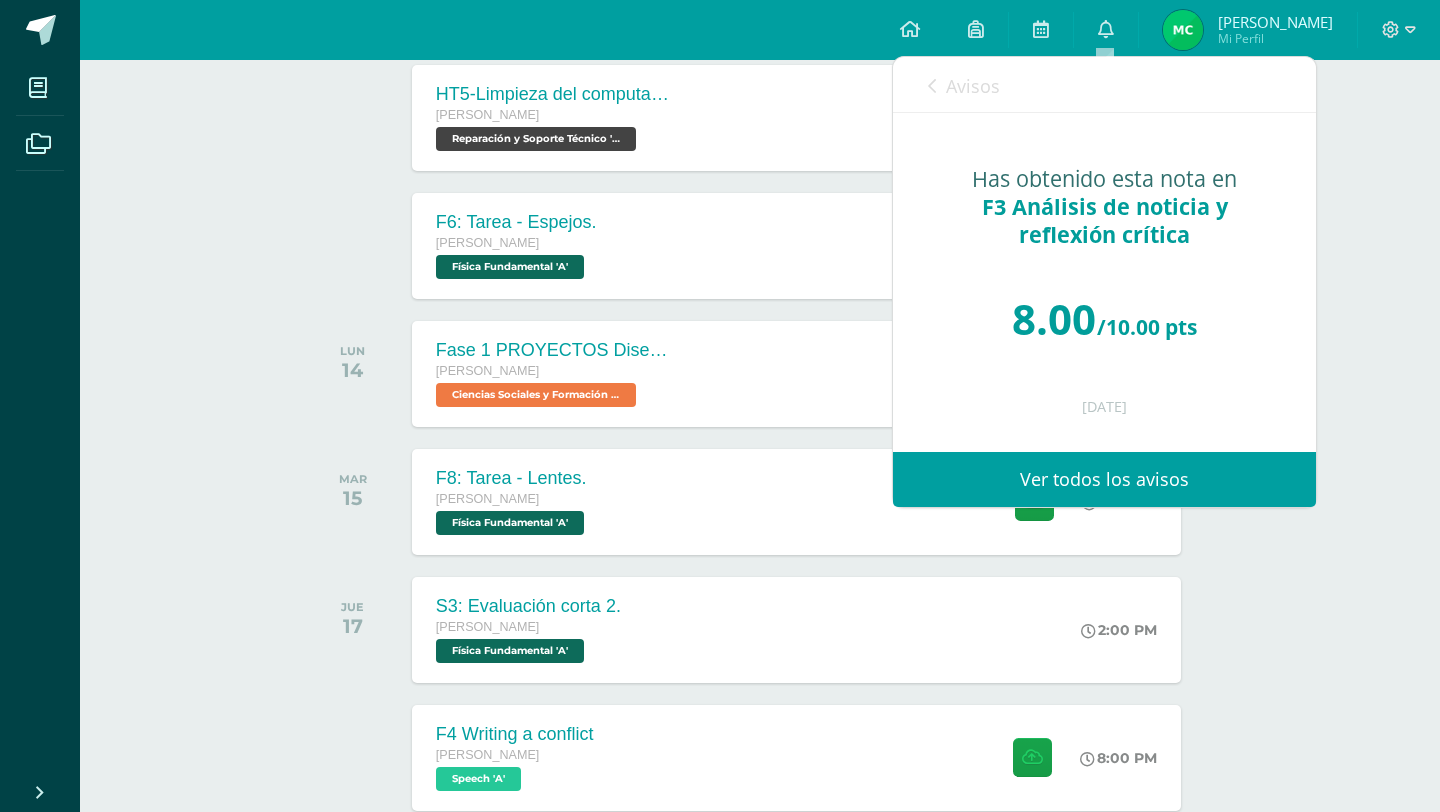 click on "8.00
/10.00 pts" at bounding box center [1104, 319] 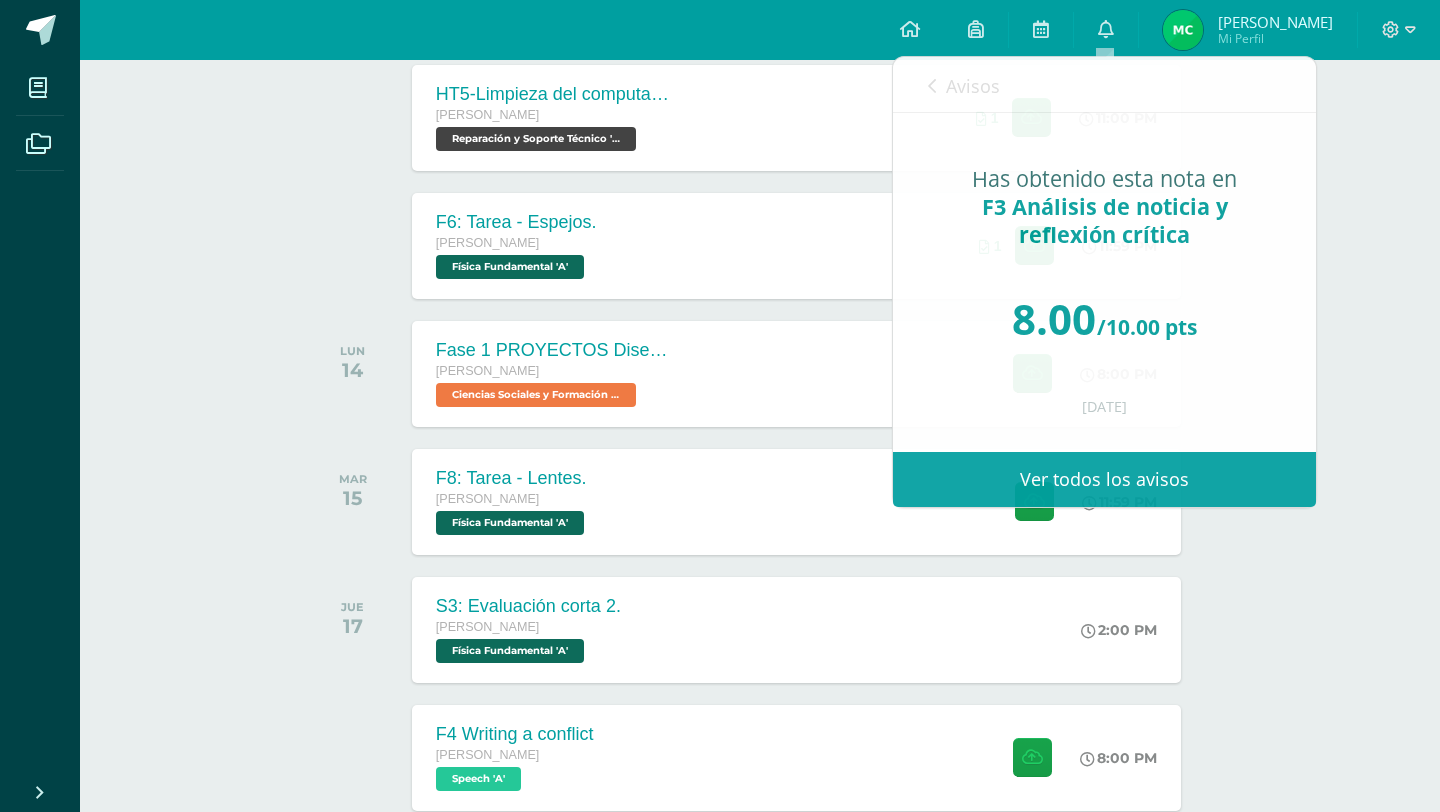 click on "Actividades recientes y próximas
Tablero
Pendientes de entrega
Entregadas
todas las Actividades
No tienes actividades
Échale un vistazo a los demás períodos o  sal y disfruta del sol
JULIO
DOM
13
HT4-Mi primera web con framework
Quinto Bachillerato
Producción de Contenidos Digitales 'A'
2" at bounding box center [760, 3544] 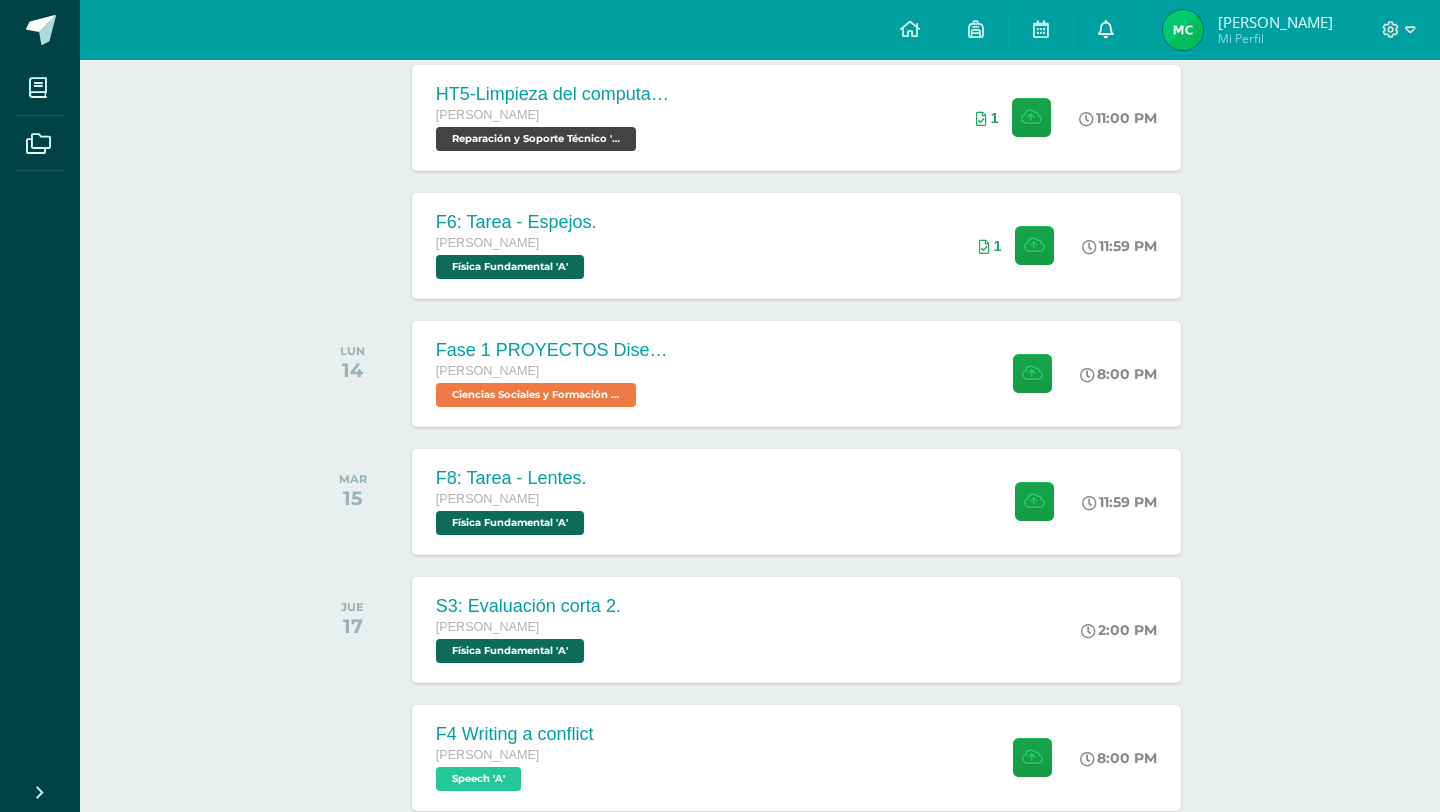 click on "0" at bounding box center (1106, 30) 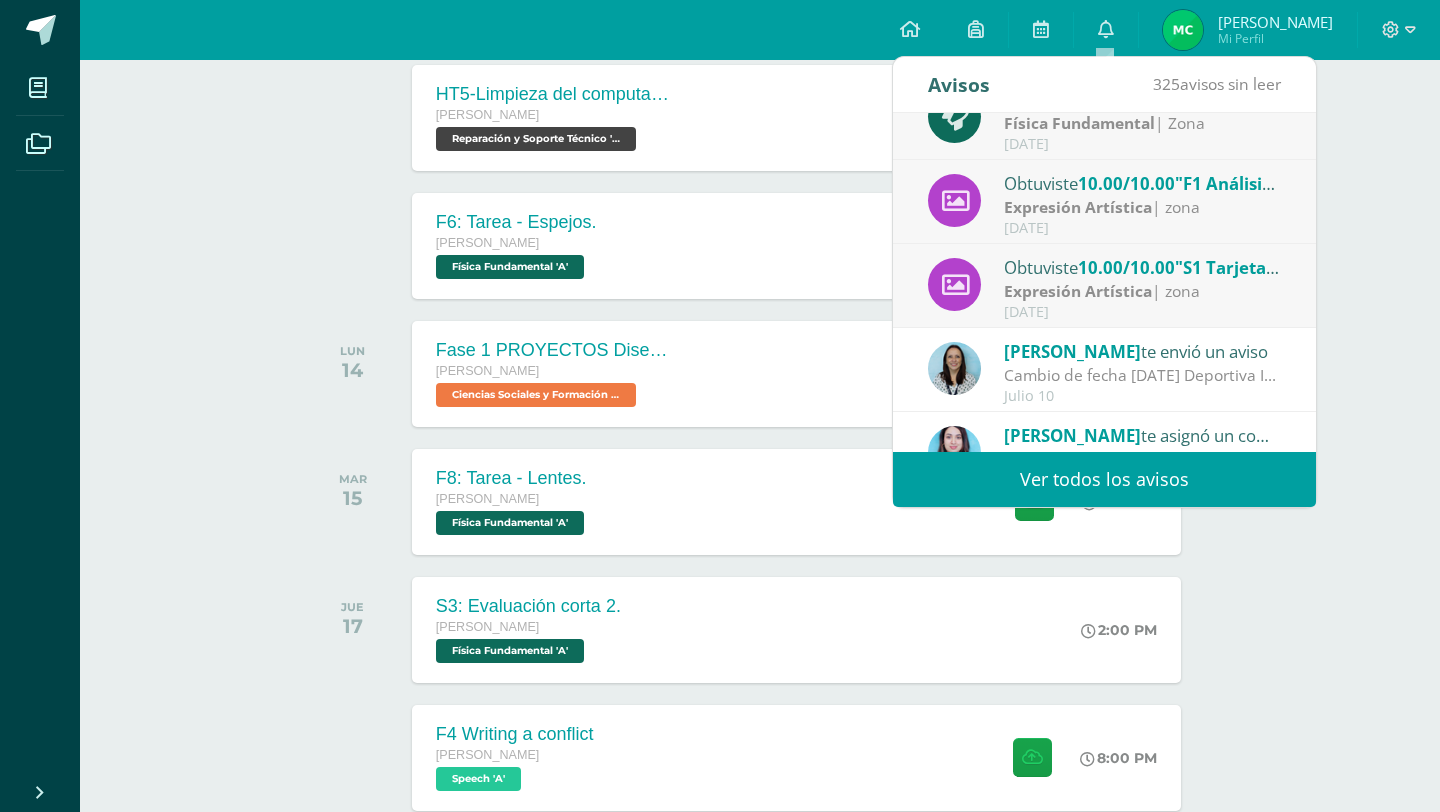 scroll, scrollTop: 0, scrollLeft: 0, axis: both 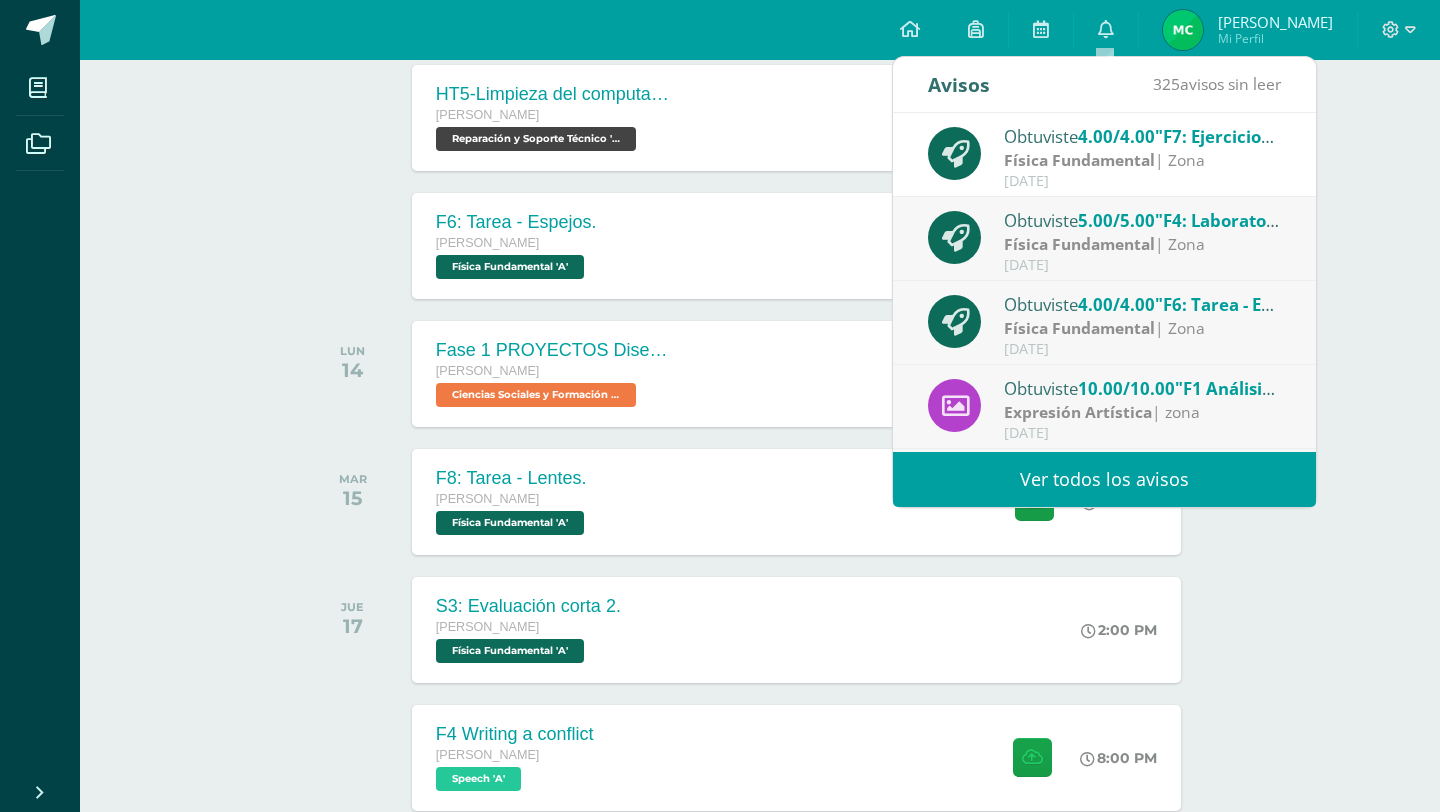 click on "Actividades recientes y próximas
Tablero
Pendientes de entrega
Entregadas
todas las Actividades
No tienes actividades
Échale un vistazo a los demás períodos o  sal y disfruta del sol
JULIO
DOM
13
HT4-Mi primera web con framework
Quinto Bachillerato
Producción de Contenidos Digitales 'A'
2" at bounding box center (760, 3544) 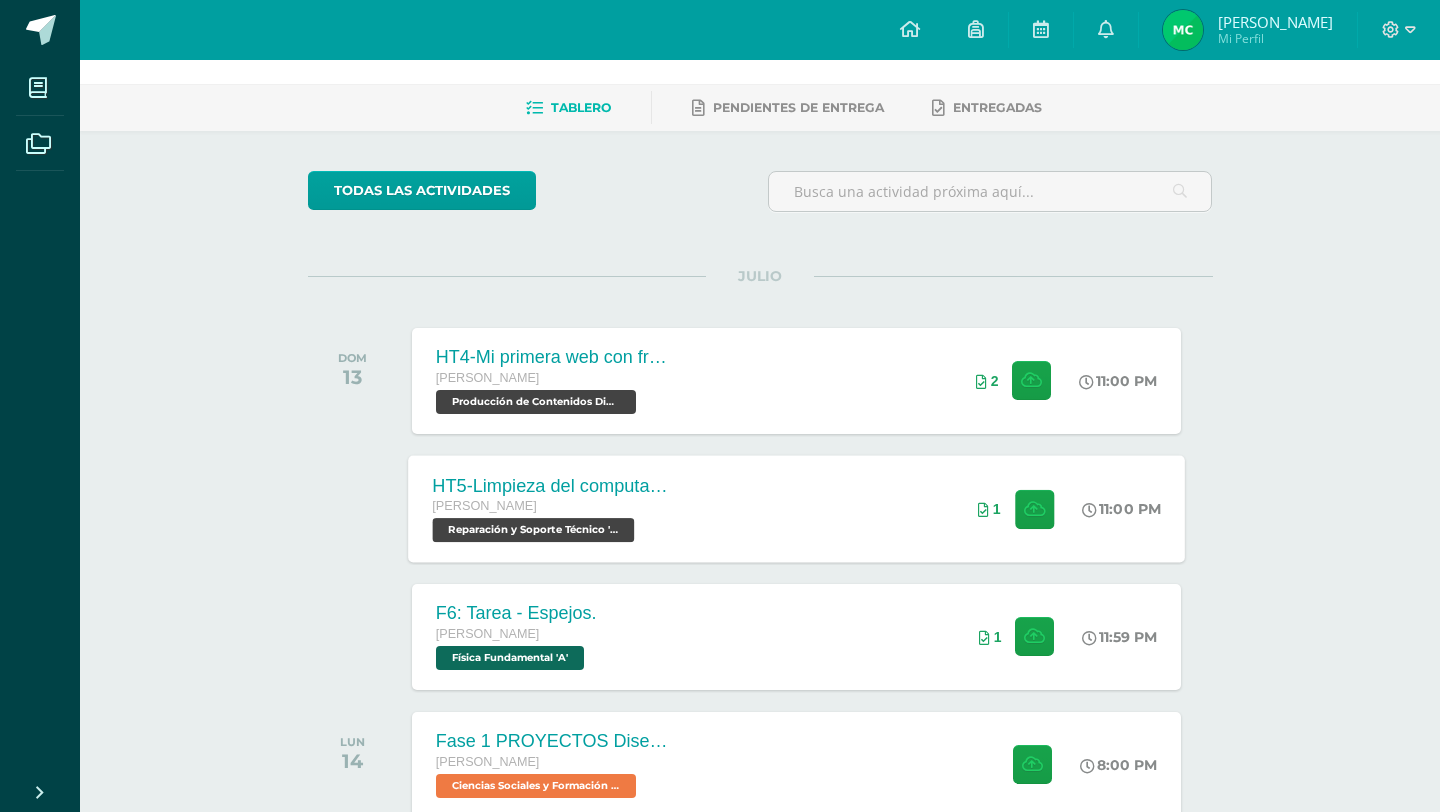 scroll, scrollTop: 0, scrollLeft: 0, axis: both 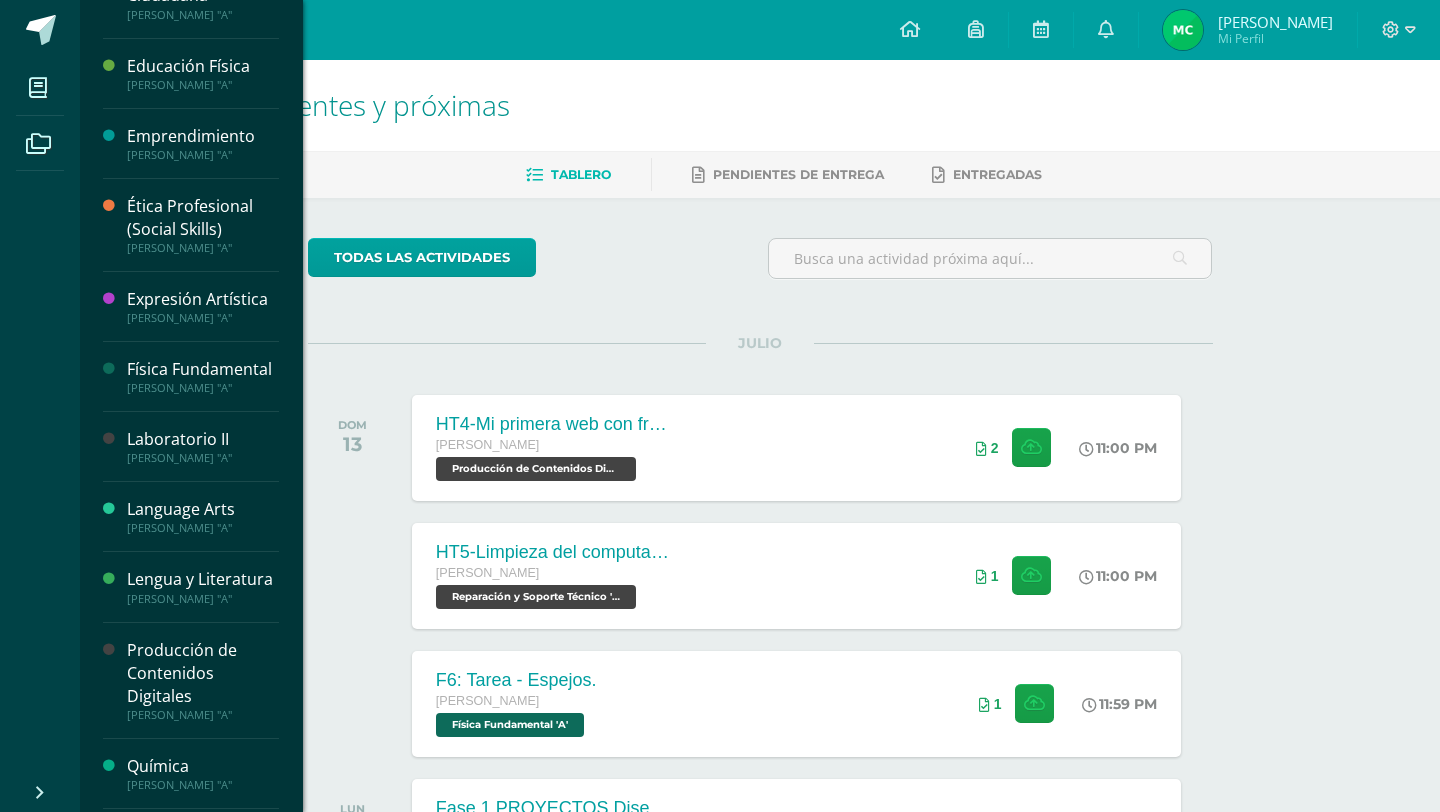 click on "Laboratorio II" at bounding box center (203, 439) 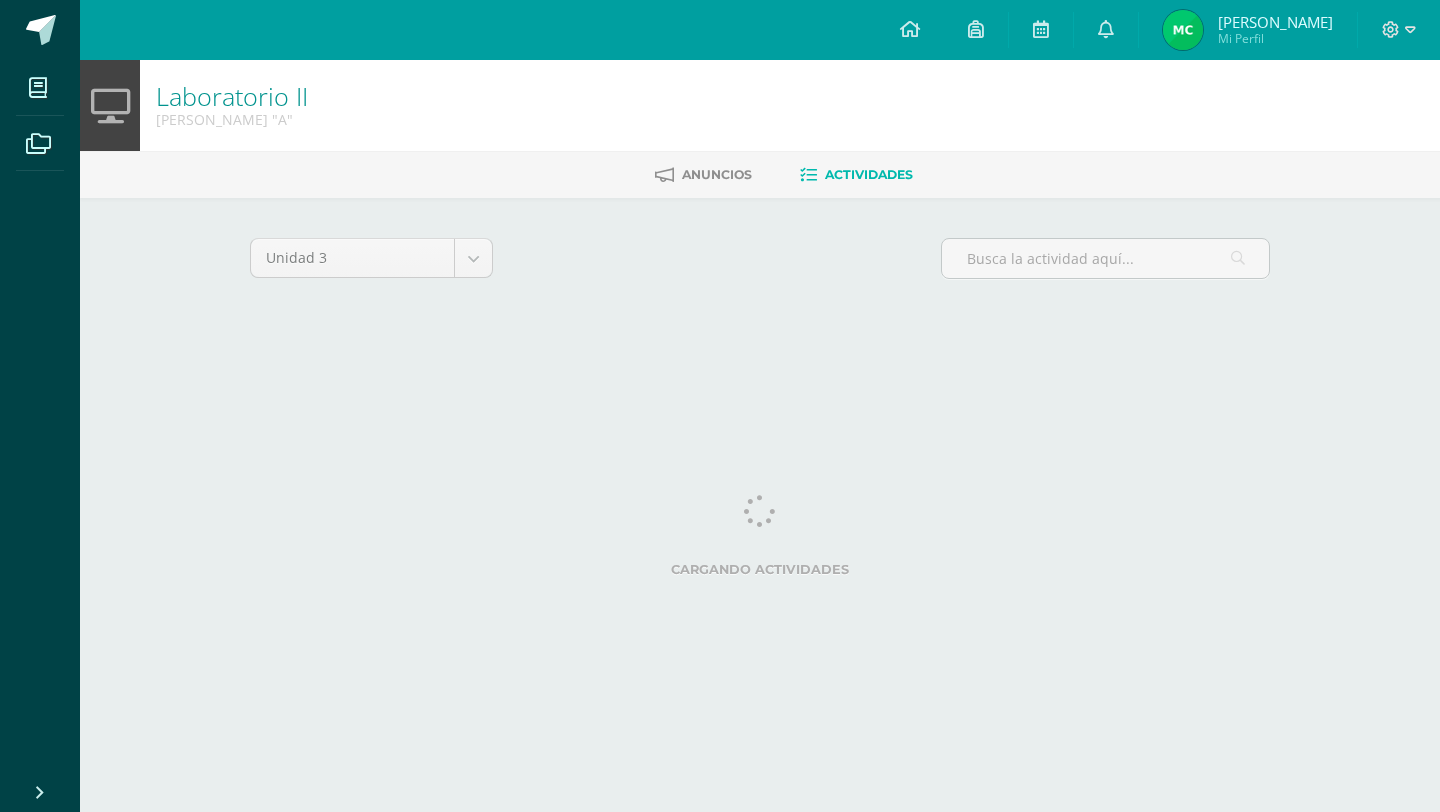 scroll, scrollTop: 0, scrollLeft: 0, axis: both 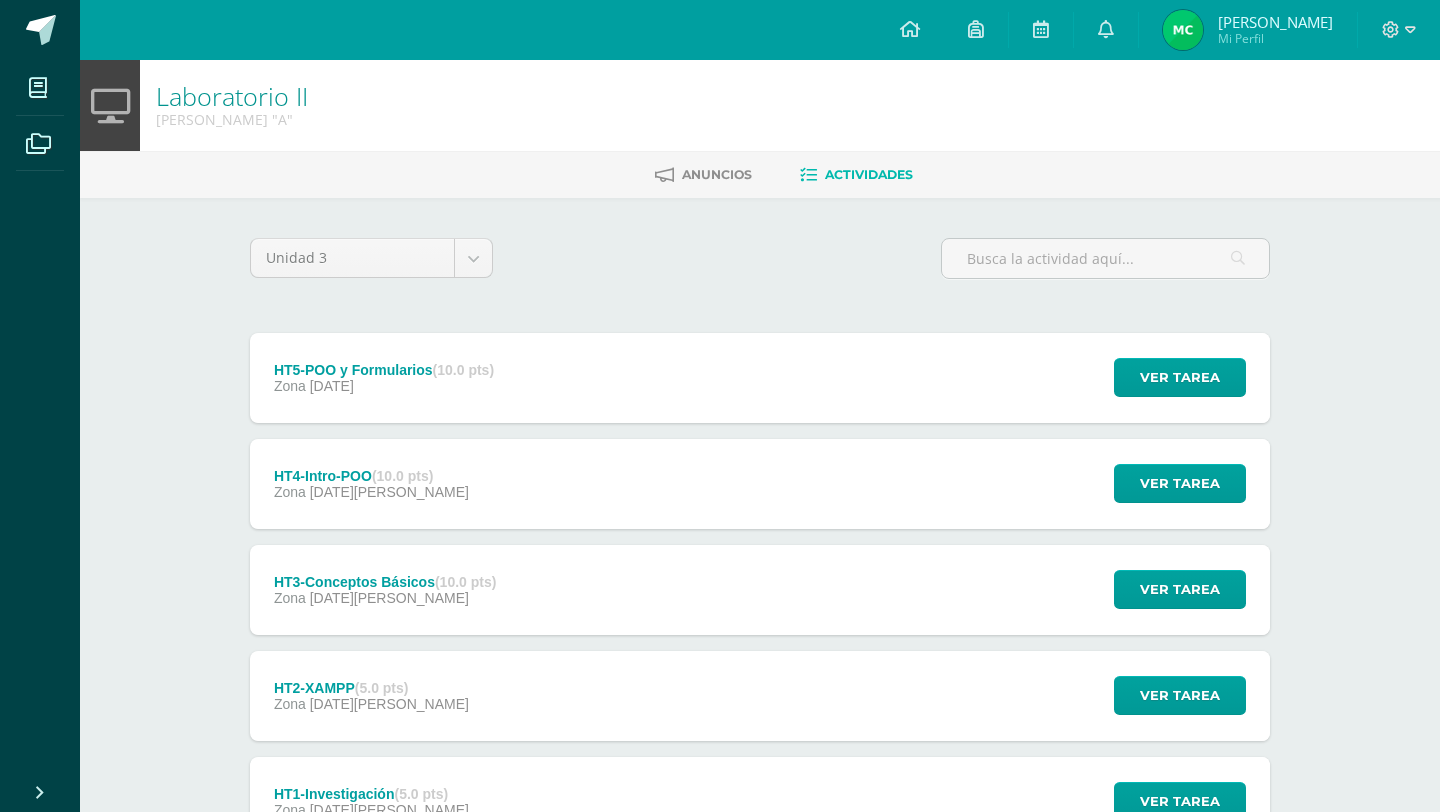 click on "HT5-POO y Formularios  (10.0 pts)
Zona
[DATE]" at bounding box center (384, 378) 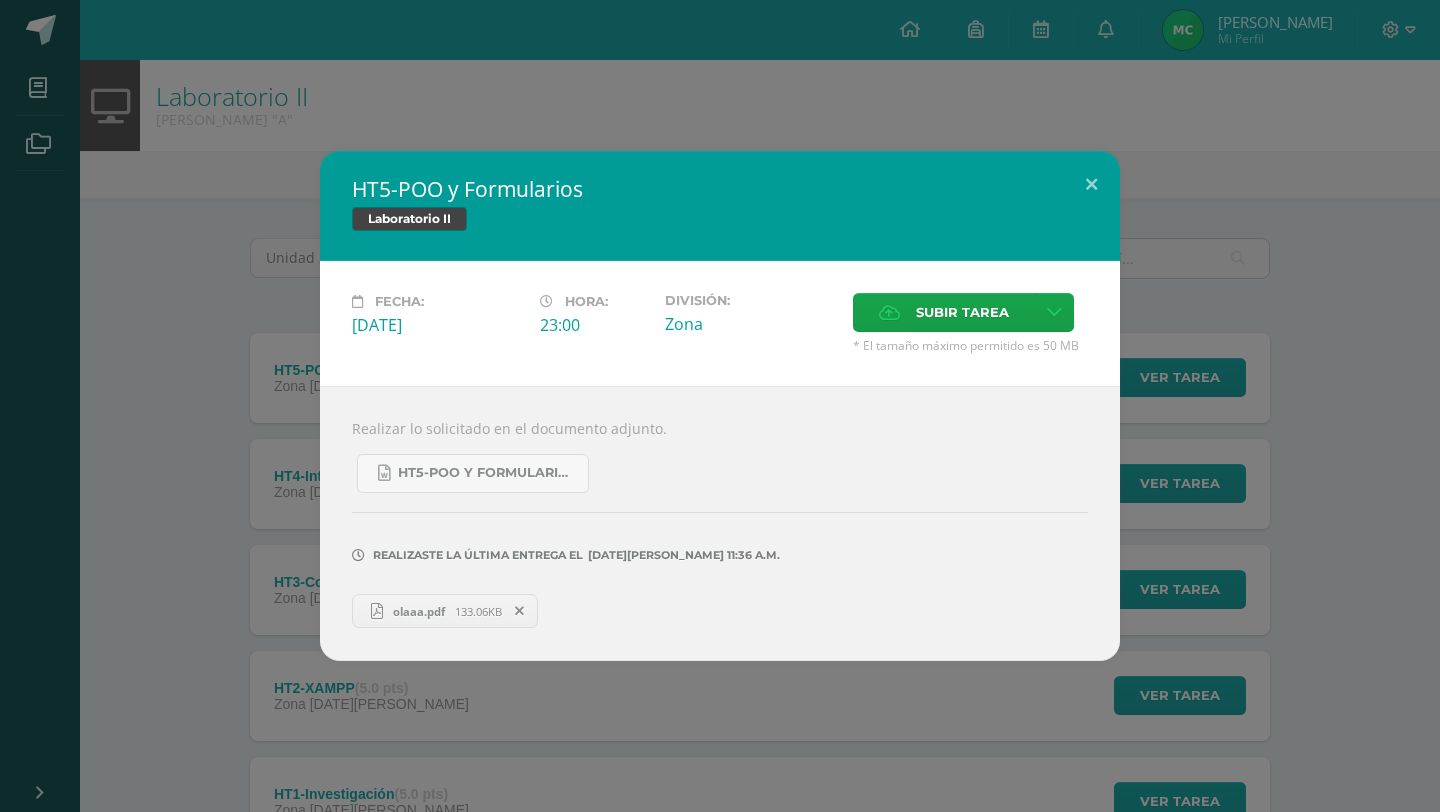 click on "olaaa.pdf" at bounding box center (419, 611) 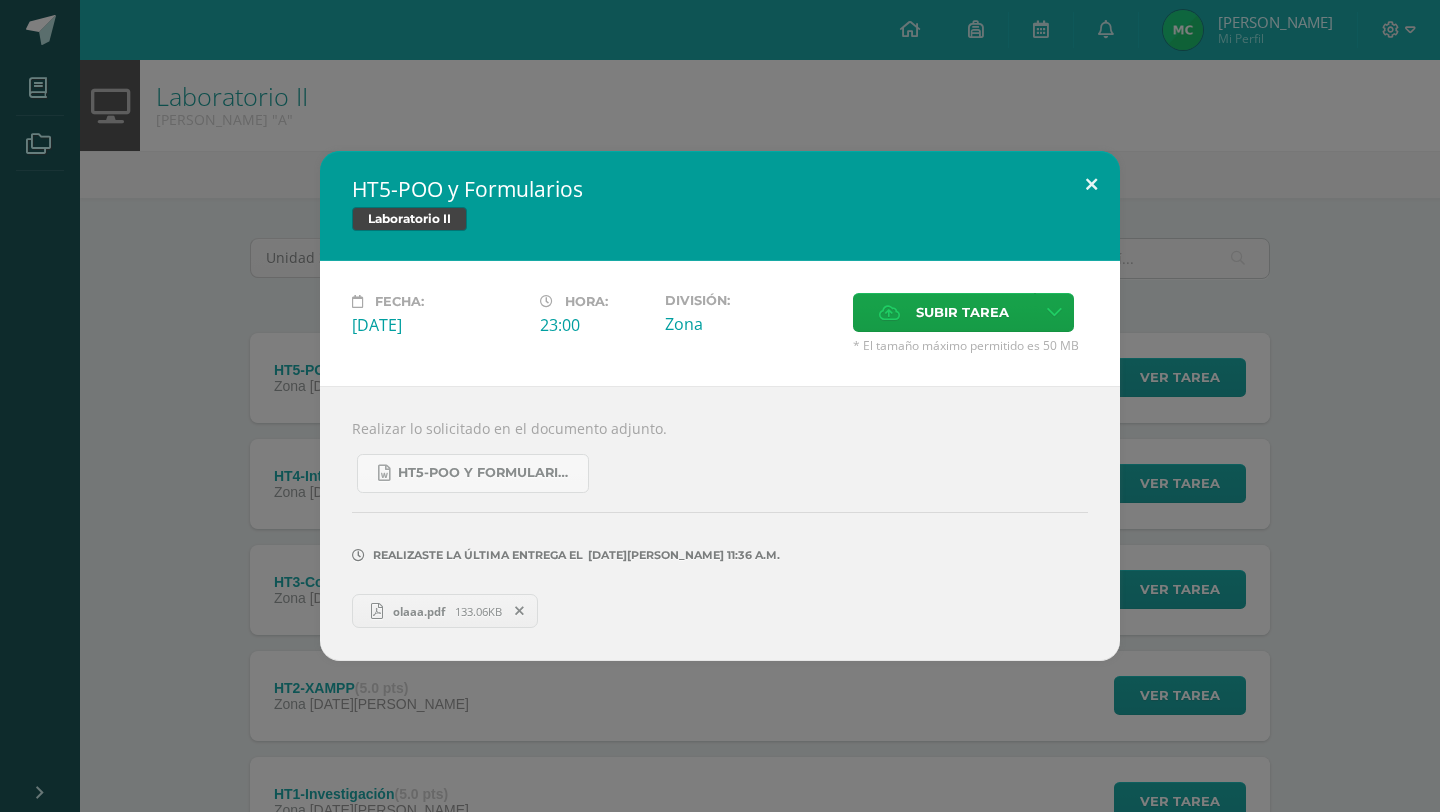 click at bounding box center (1091, 185) 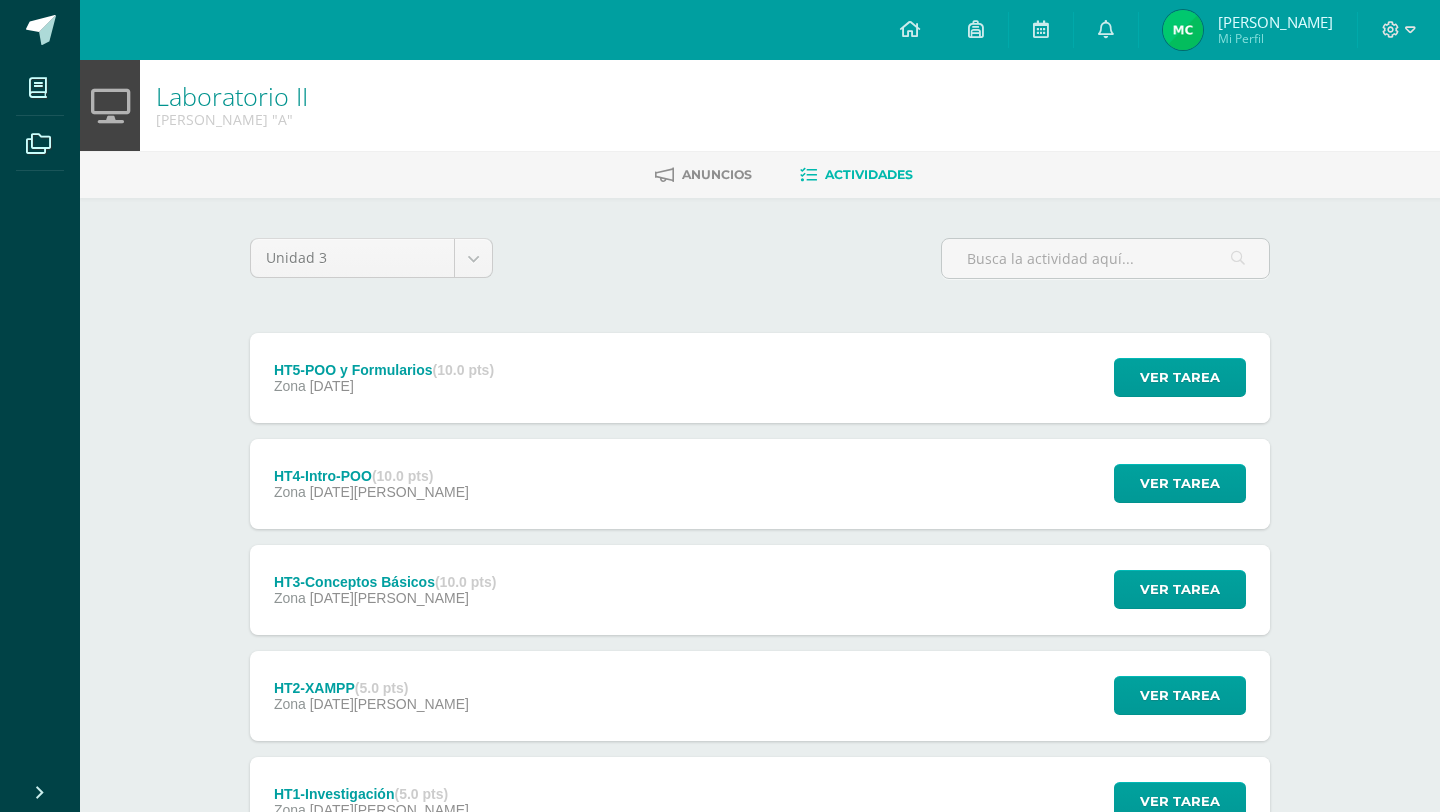 click on "HT4-Intro-POO  (10.0 pts)
Zona
11 de Julio" at bounding box center [371, 484] 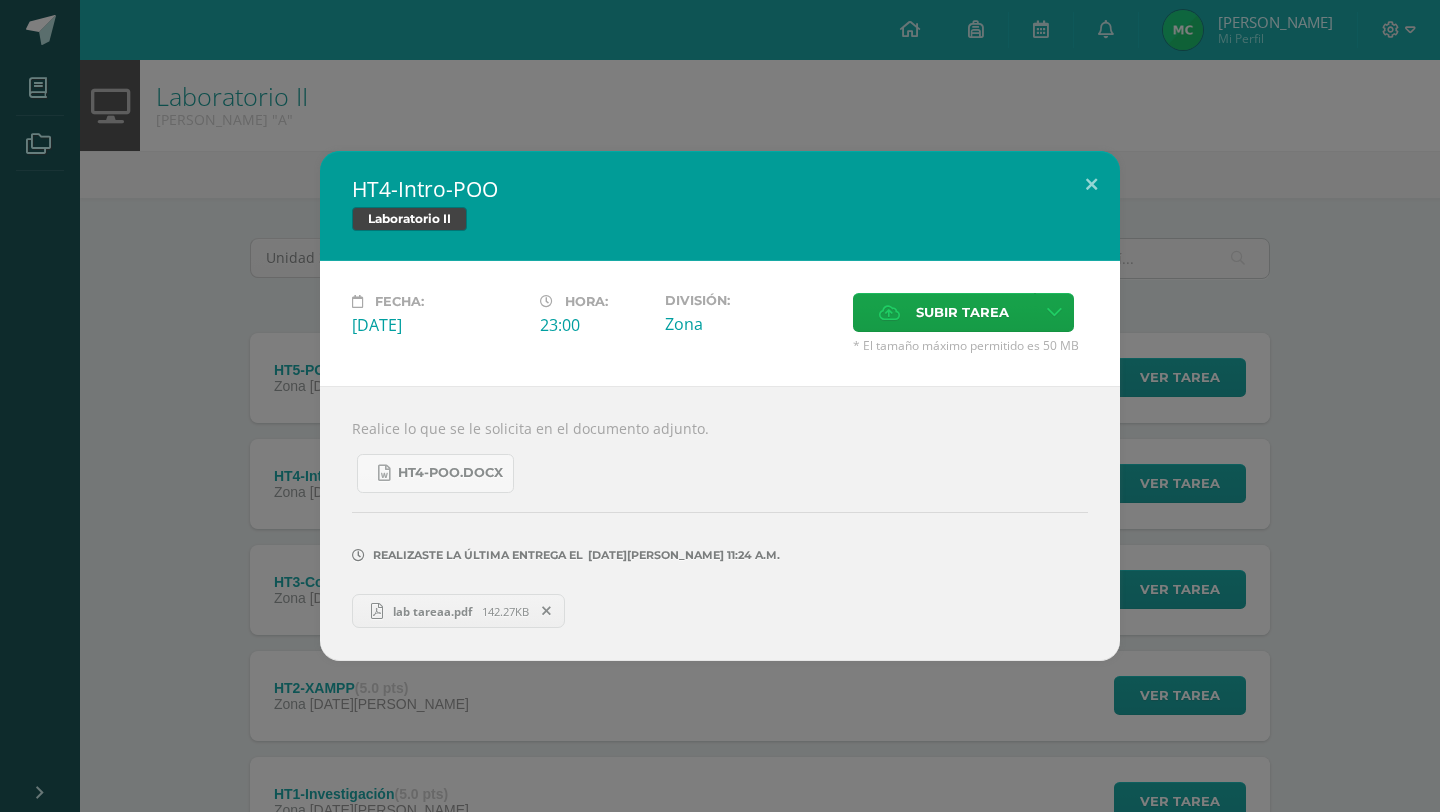 click on "lab tareaa.pdf" at bounding box center (432, 611) 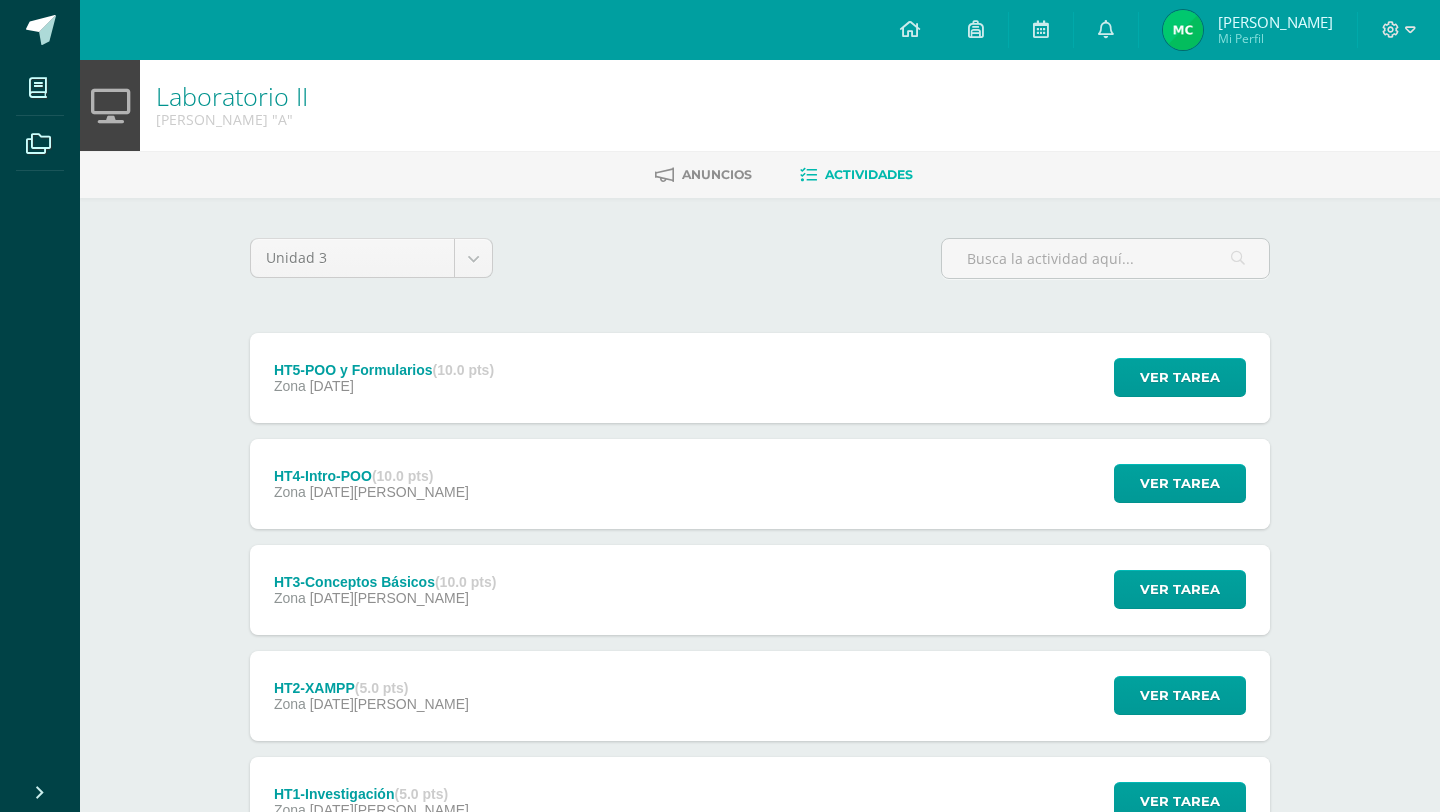 click on "Zona
07 de Julio" at bounding box center (385, 598) 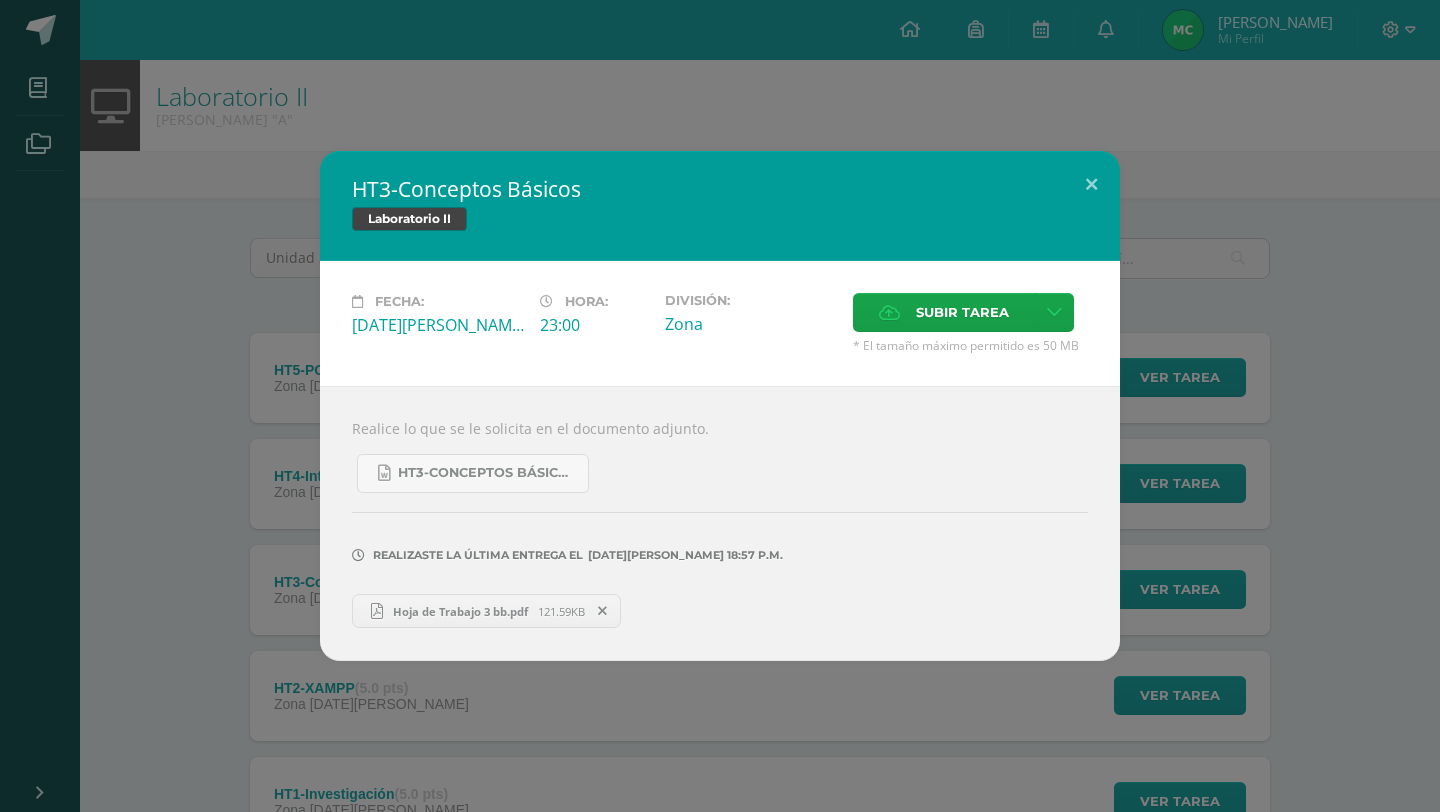 click on "Hoja de Trabajo 3 bb.pdf" at bounding box center (460, 611) 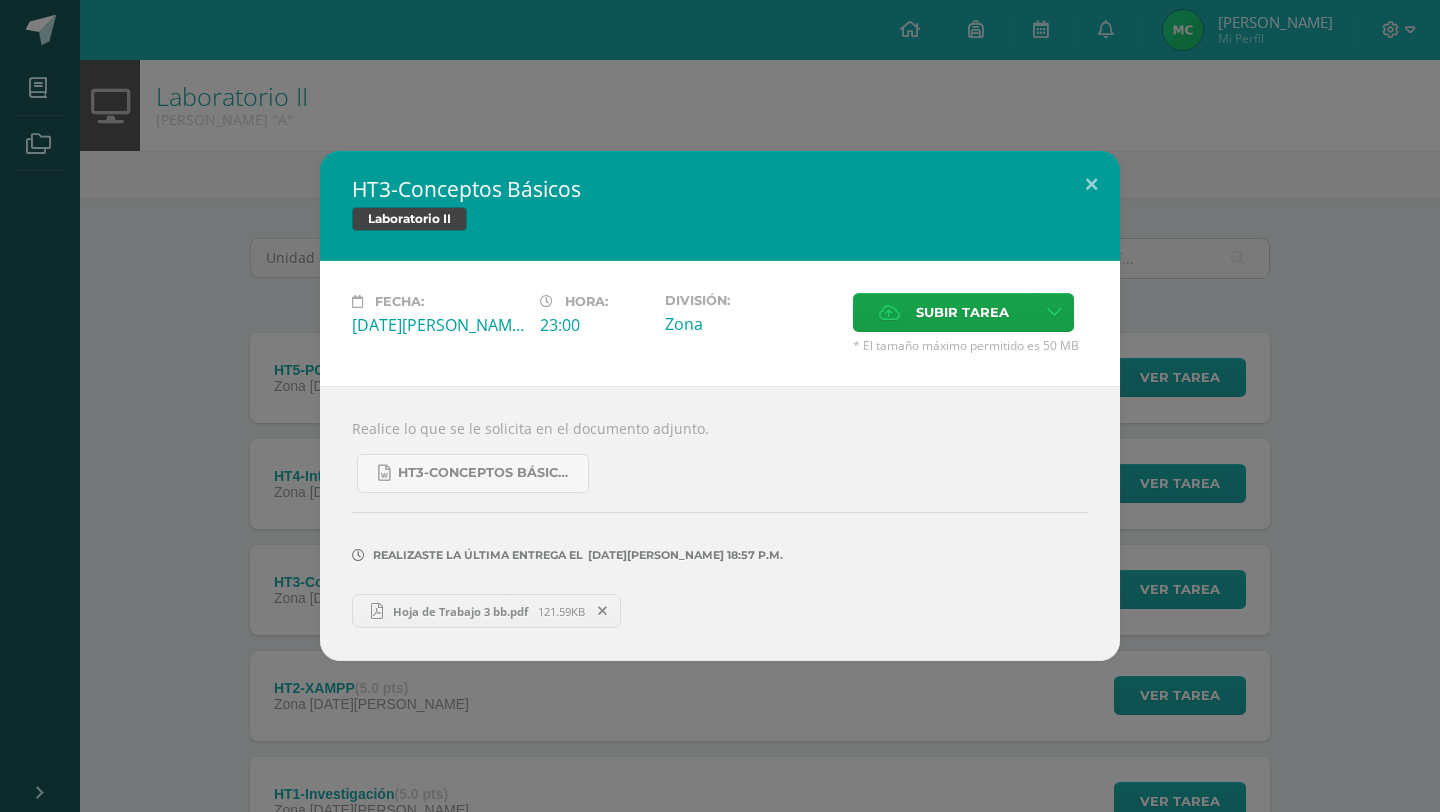 click on "HT3-Conceptos Básicos
Laboratorio II
Fecha:
Lunes 07 de Julio
Hora:
23:00
División:
Zona" at bounding box center [720, 406] 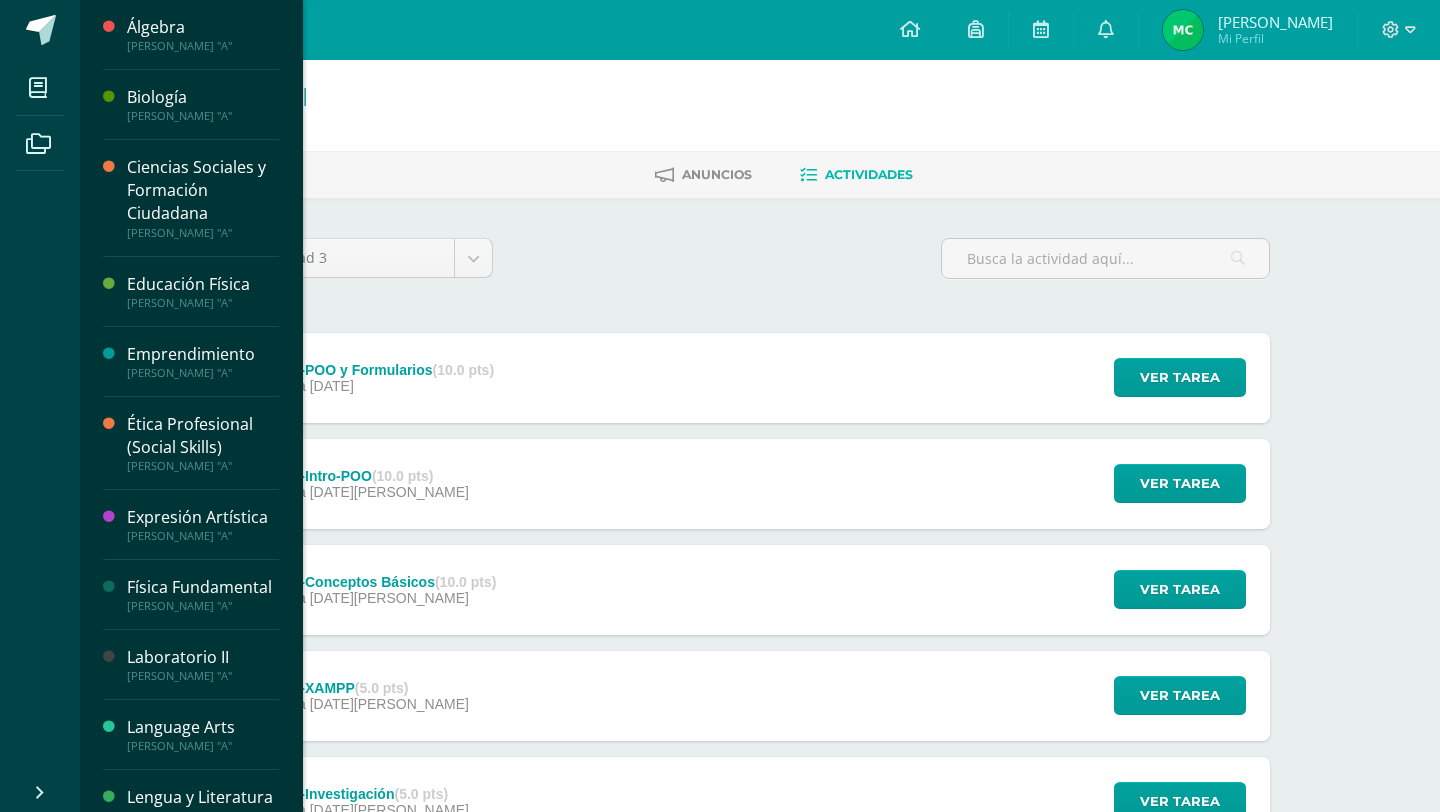 click at bounding box center [38, 88] 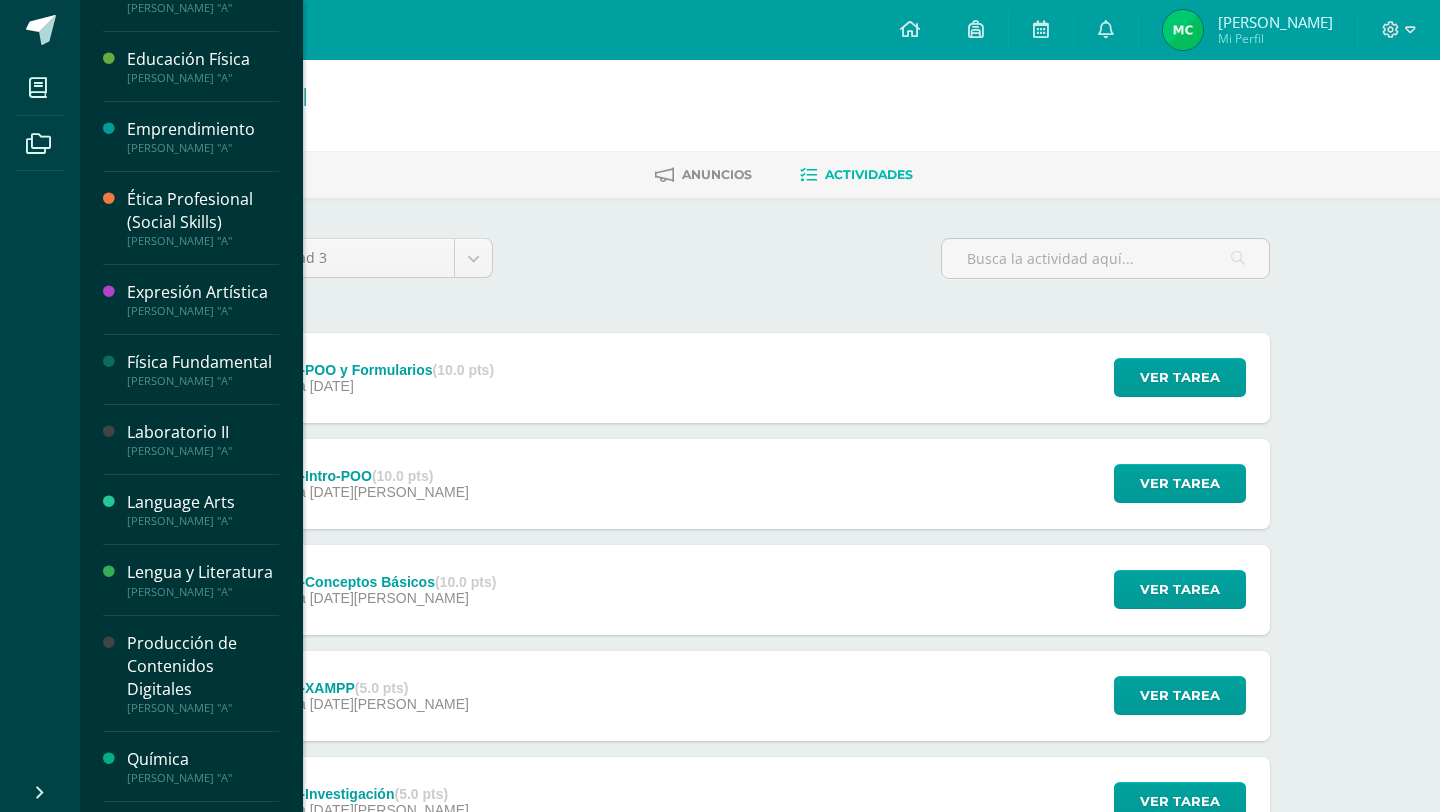 scroll, scrollTop: 374, scrollLeft: 0, axis: vertical 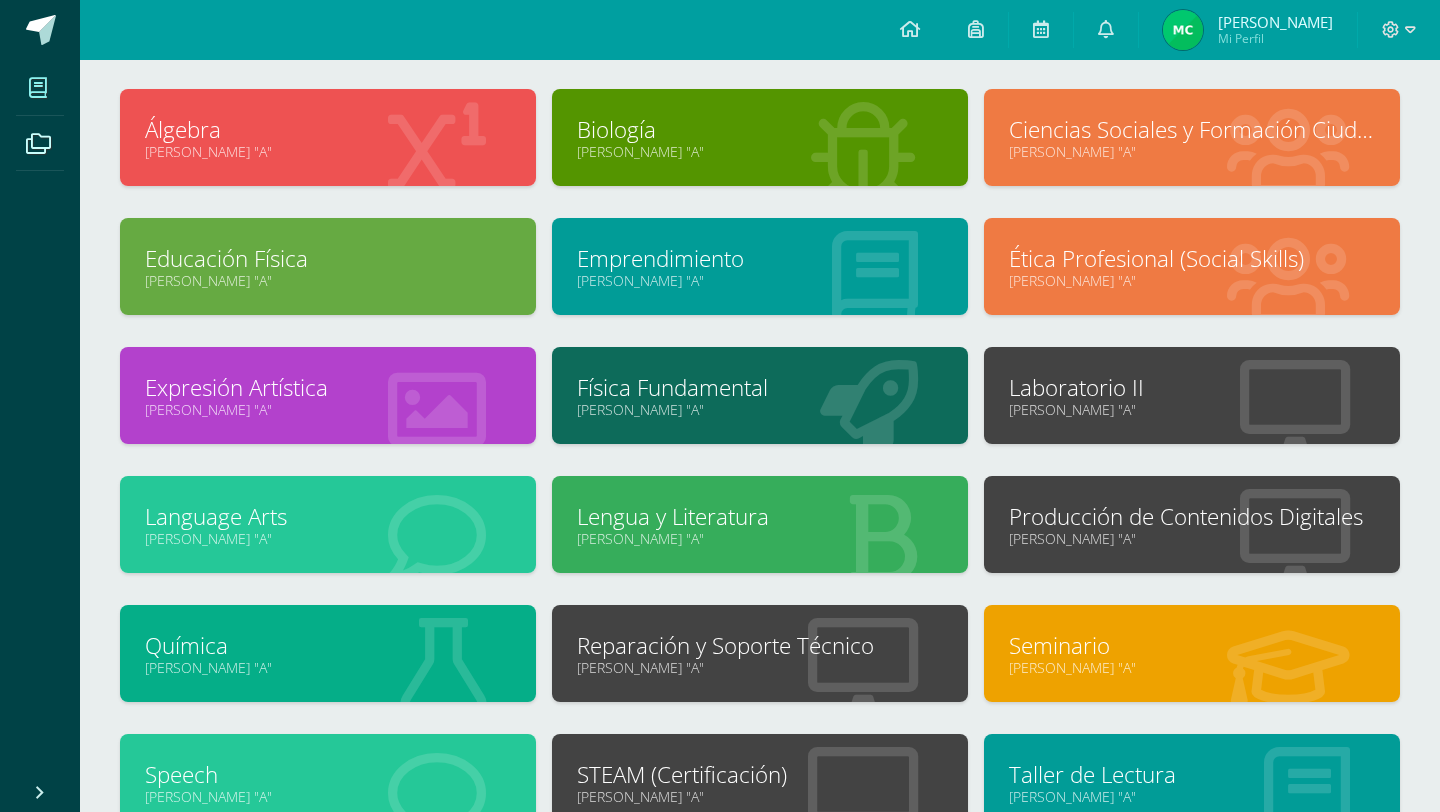 click on "[PERSON_NAME] "A"" at bounding box center [760, 667] 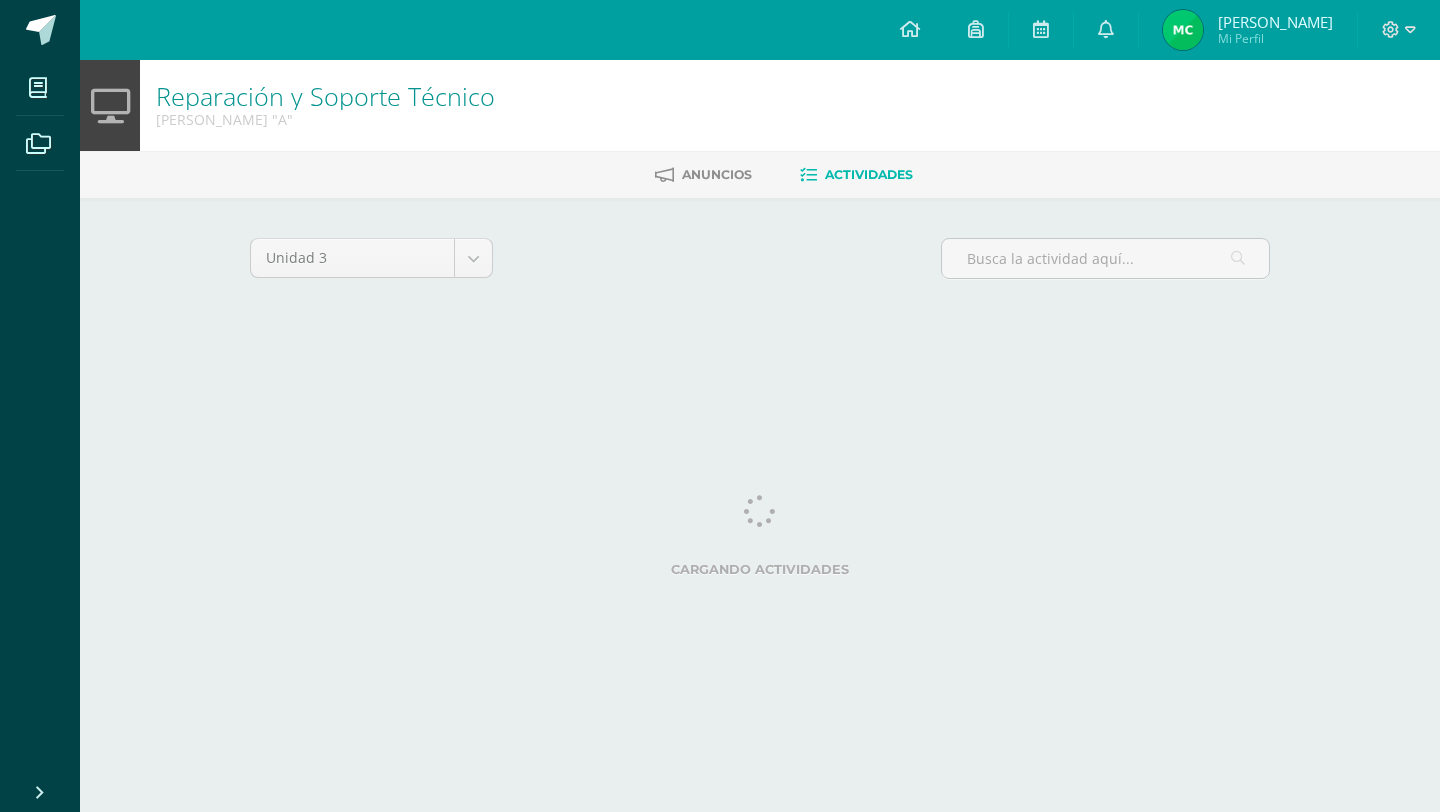 scroll, scrollTop: 0, scrollLeft: 0, axis: both 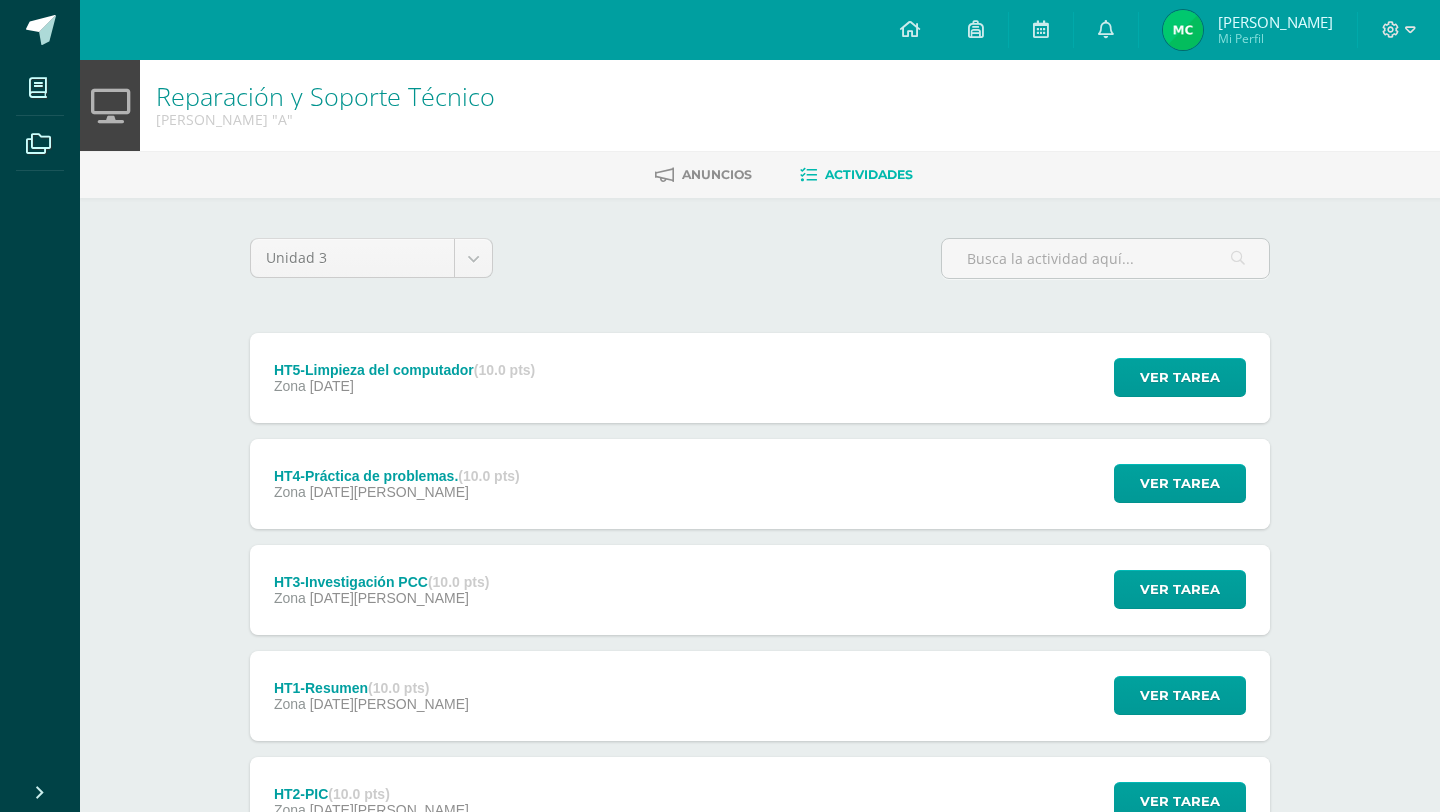 click on "HT5-Limpieza del computador  (10.0 pts)
Zona
13 de Julio
Ver tarea
HT5-Limpieza del computador
Reparación y Soporte Técnico
Cargando contenido" at bounding box center (760, 378) 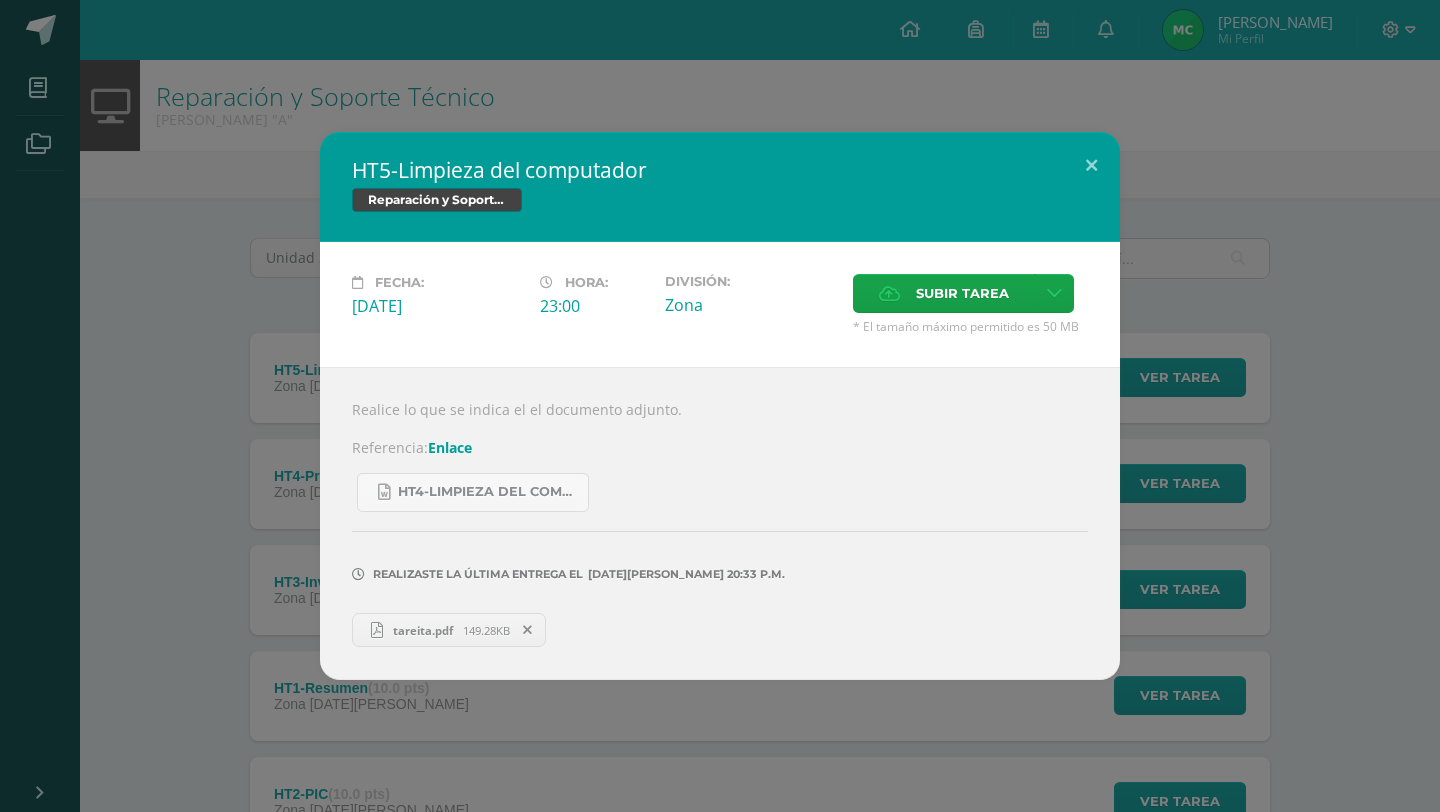 click on "tareita.pdf" at bounding box center [423, 630] 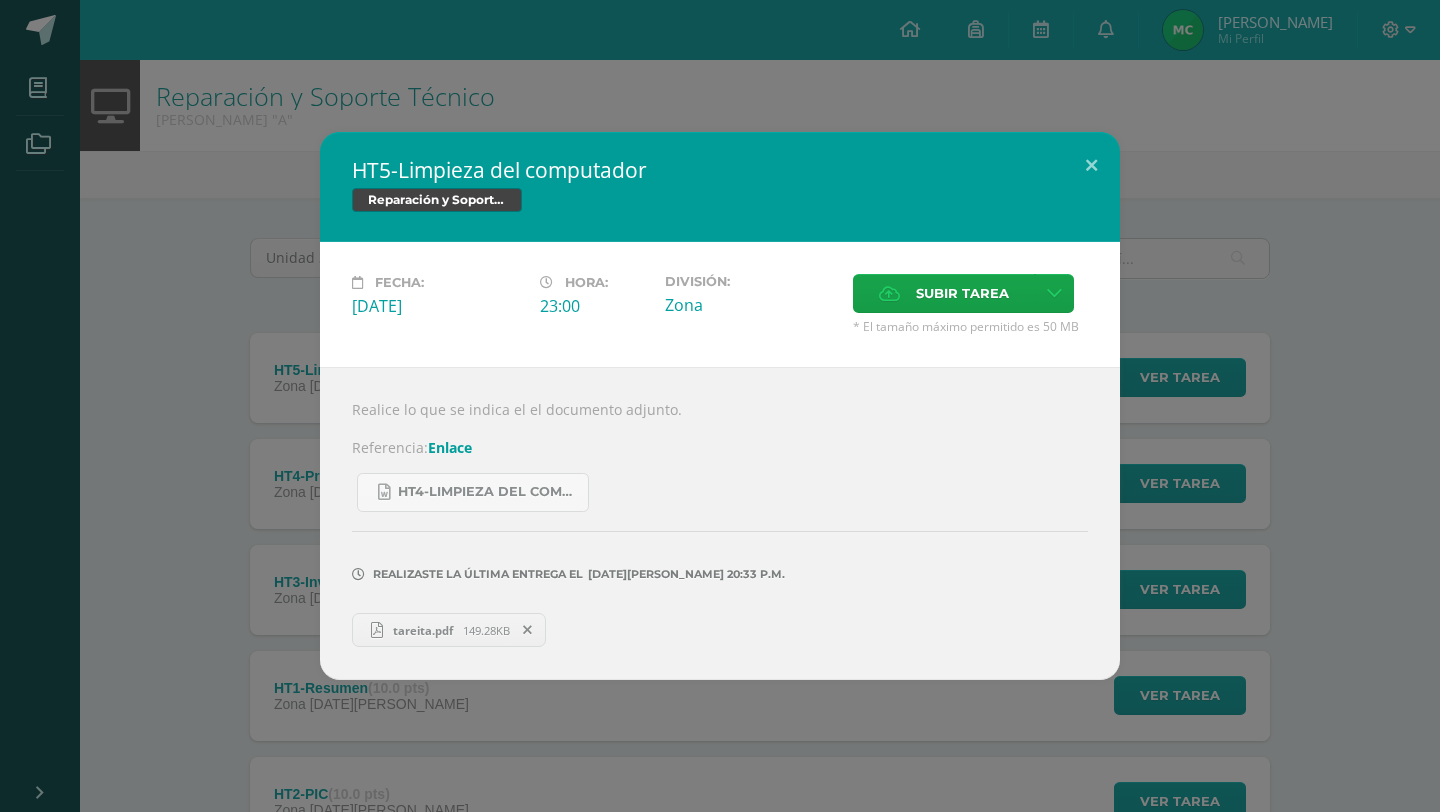 click on "HT5-Limpieza del computador
Reparación y Soporte Técnico
Fecha:
Domingo 13 de Julio
Hora:
23:00
División:
Cancelar" at bounding box center [720, 406] 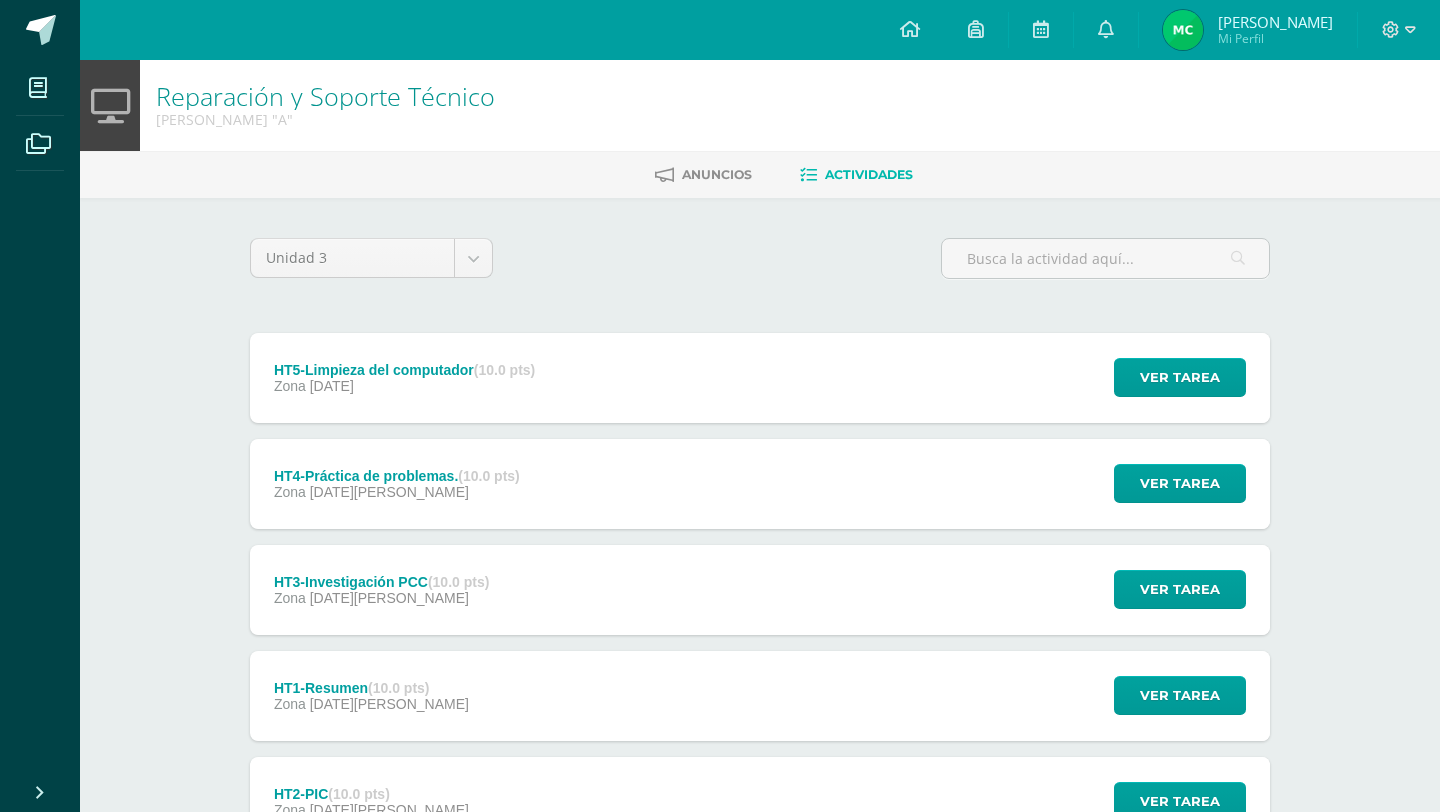 click on "Zona
07 de Julio" at bounding box center (397, 492) 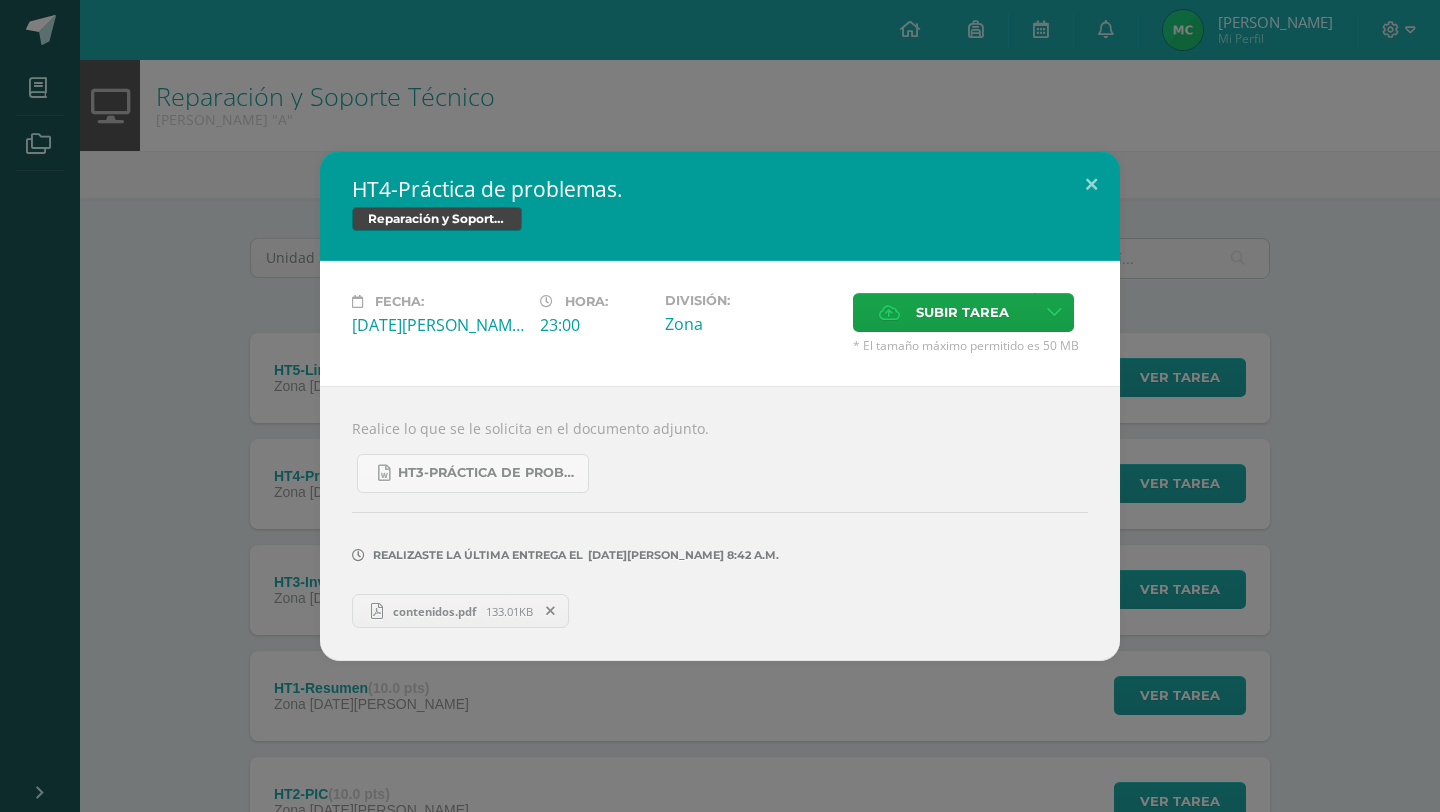 click on "contenidos.pdf" at bounding box center (434, 611) 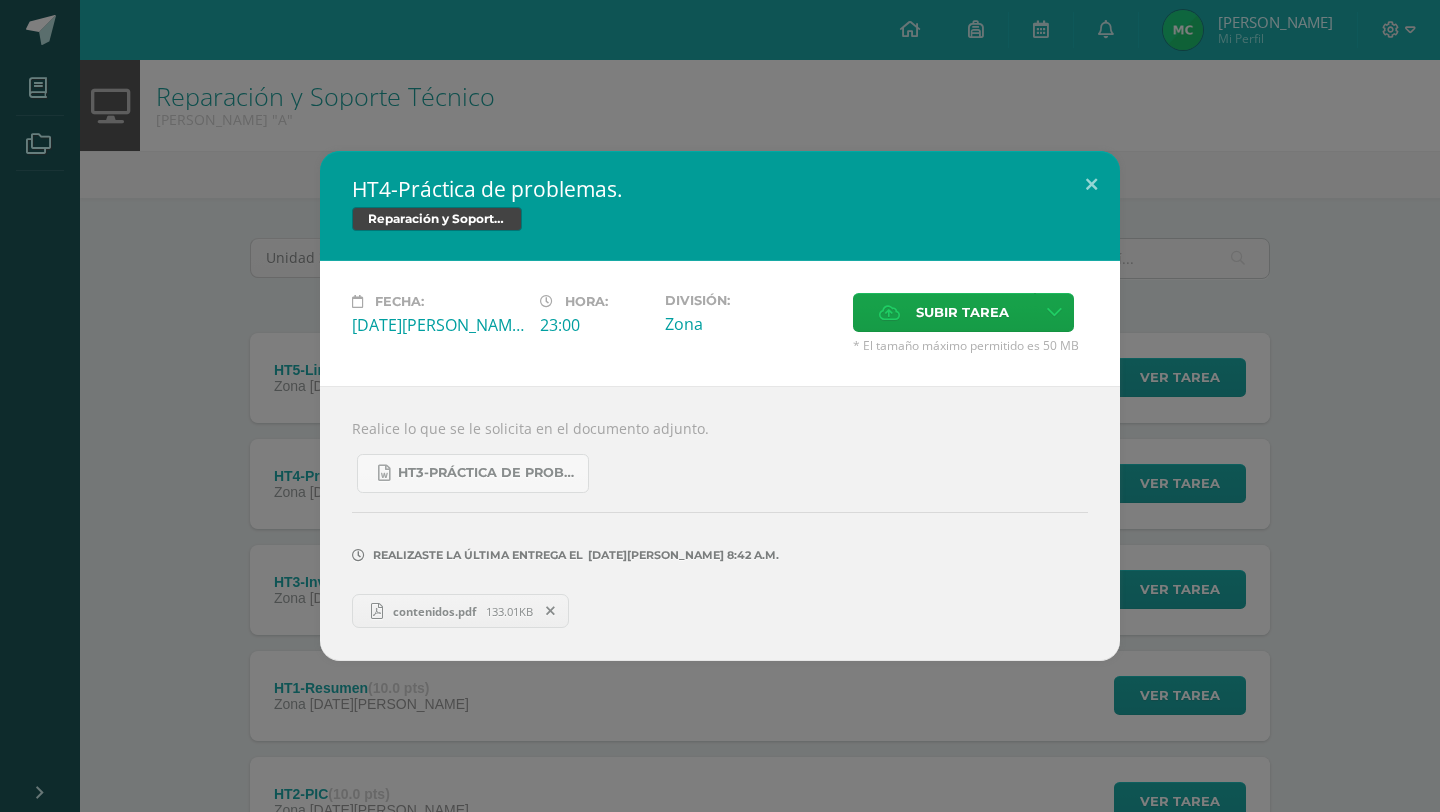 click on "HT4-Práctica de problemas.
Reparación y Soporte Técnico
Fecha:
Lunes 07 de Julio
Hora:
23:00
División:
Subir tarea" at bounding box center [720, 406] 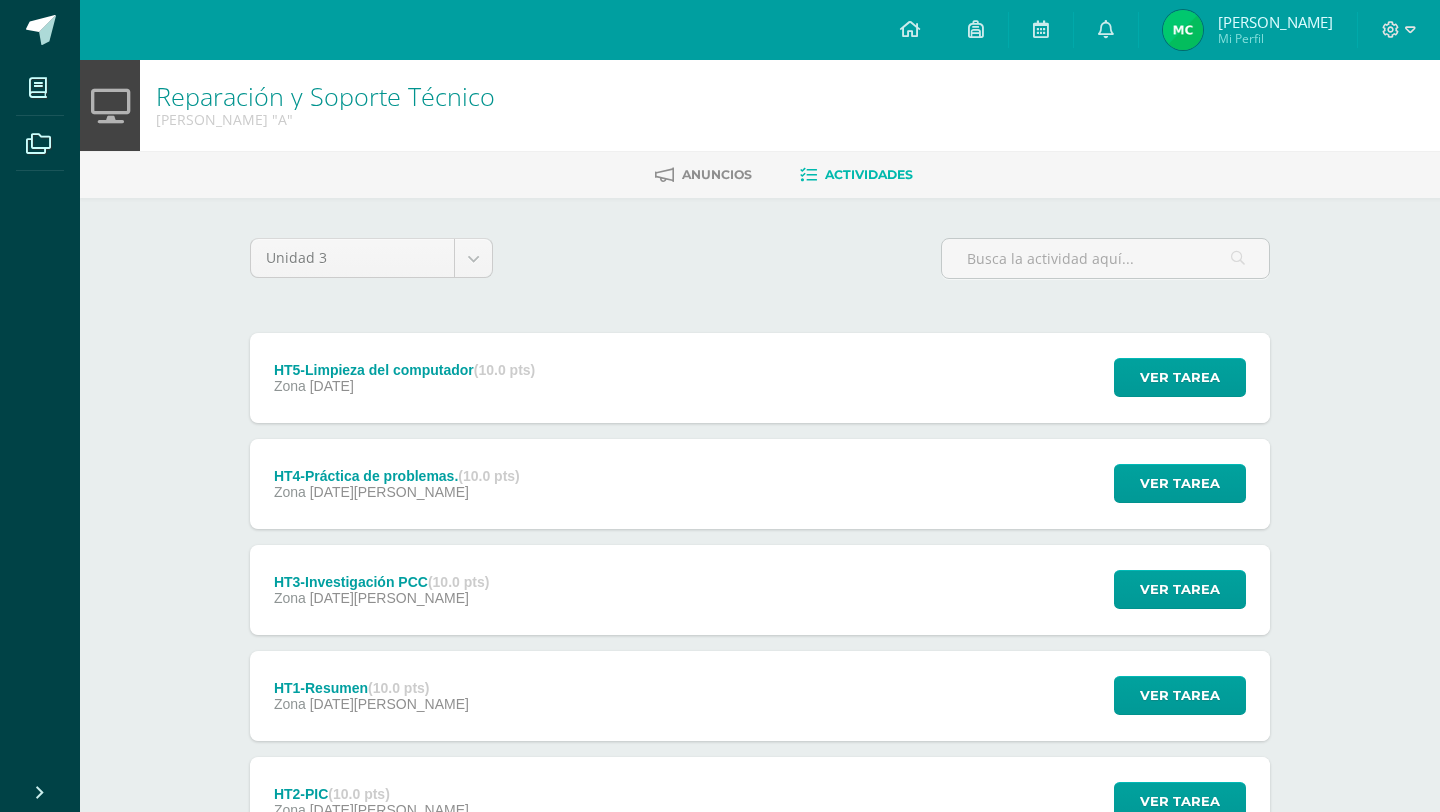 click on "Zona
04 de Julio" at bounding box center [382, 598] 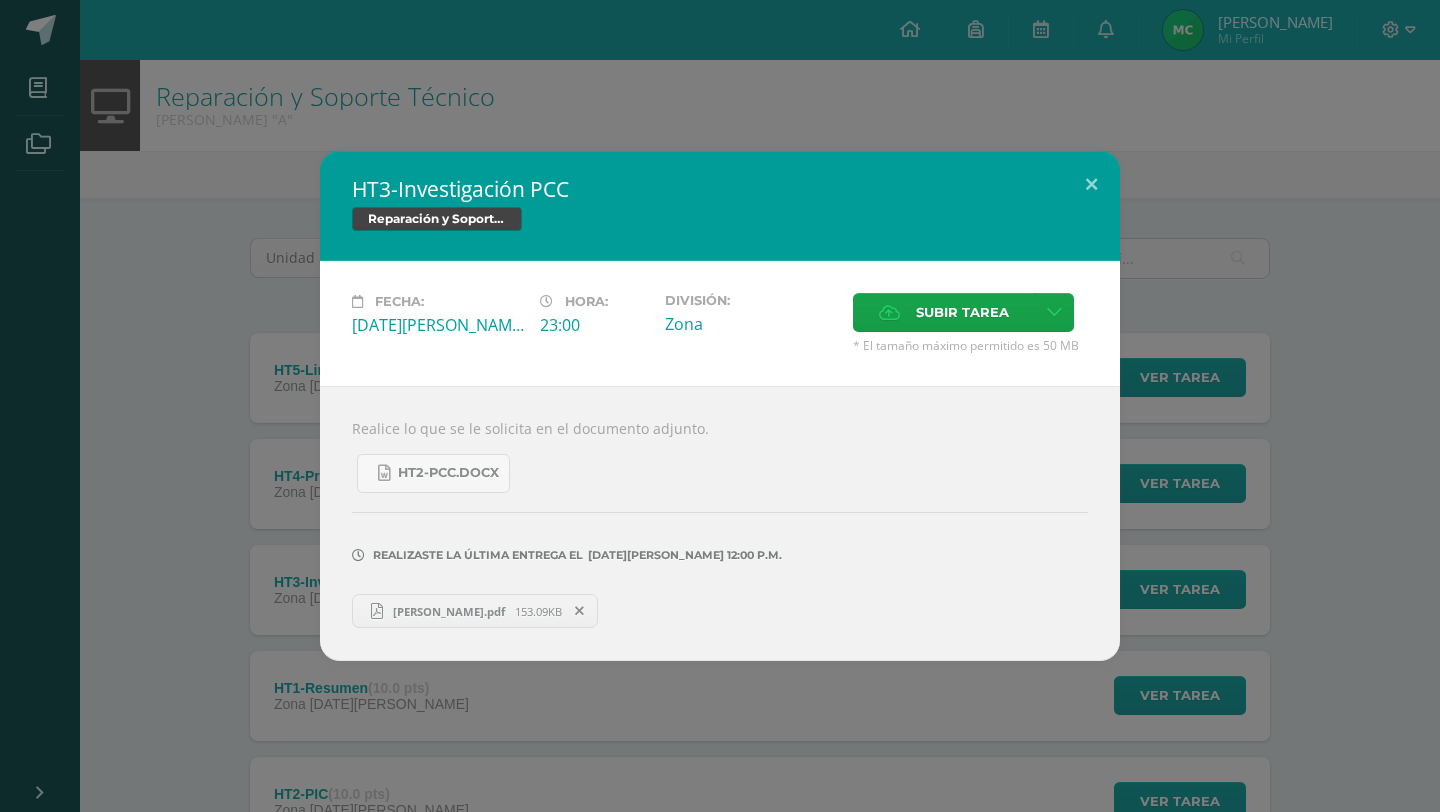 click on "Tarea Mario Cruz.pdf
153.09KB" at bounding box center (475, 611) 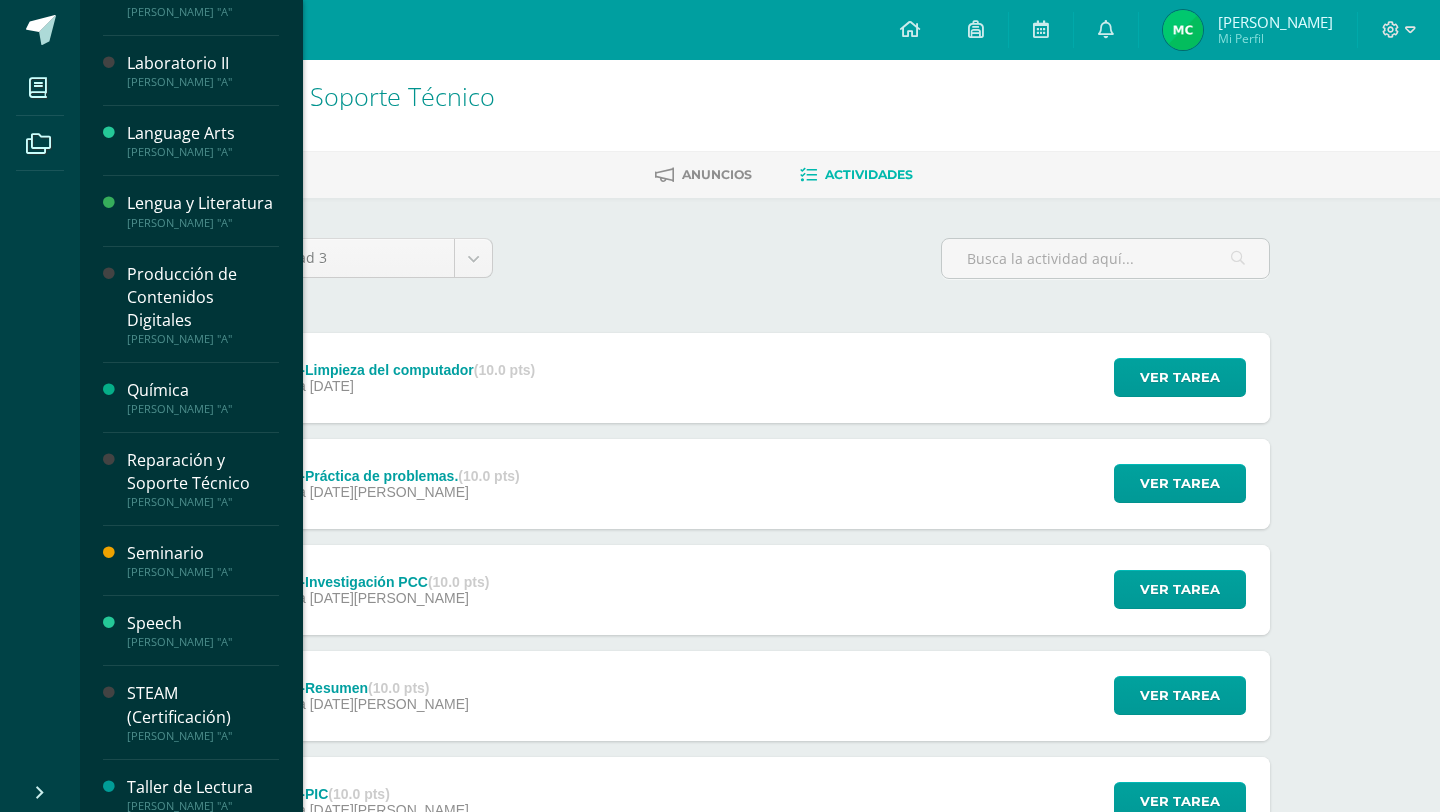scroll, scrollTop: 728, scrollLeft: 0, axis: vertical 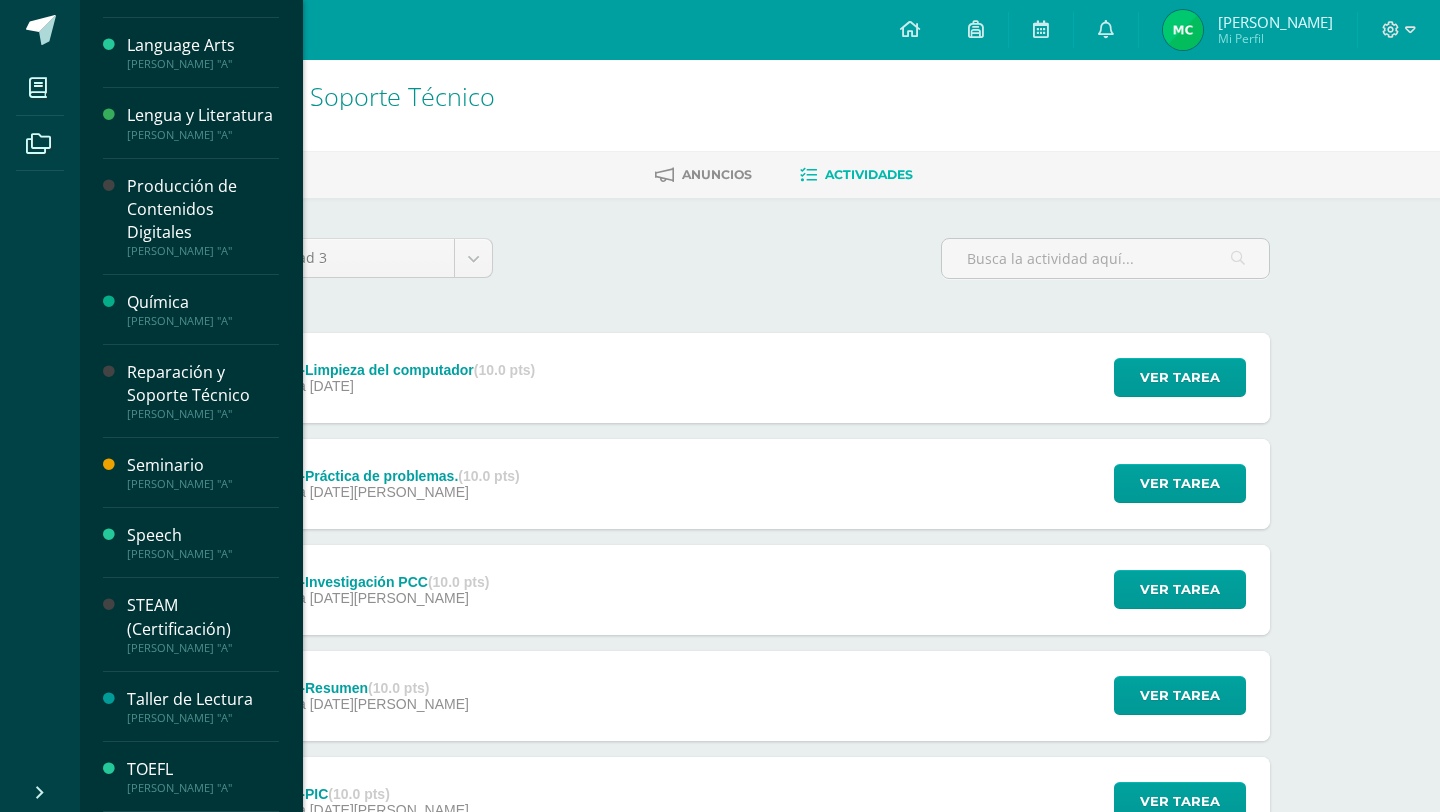 click on "Producción de Contenidos Digitales" at bounding box center (203, 209) 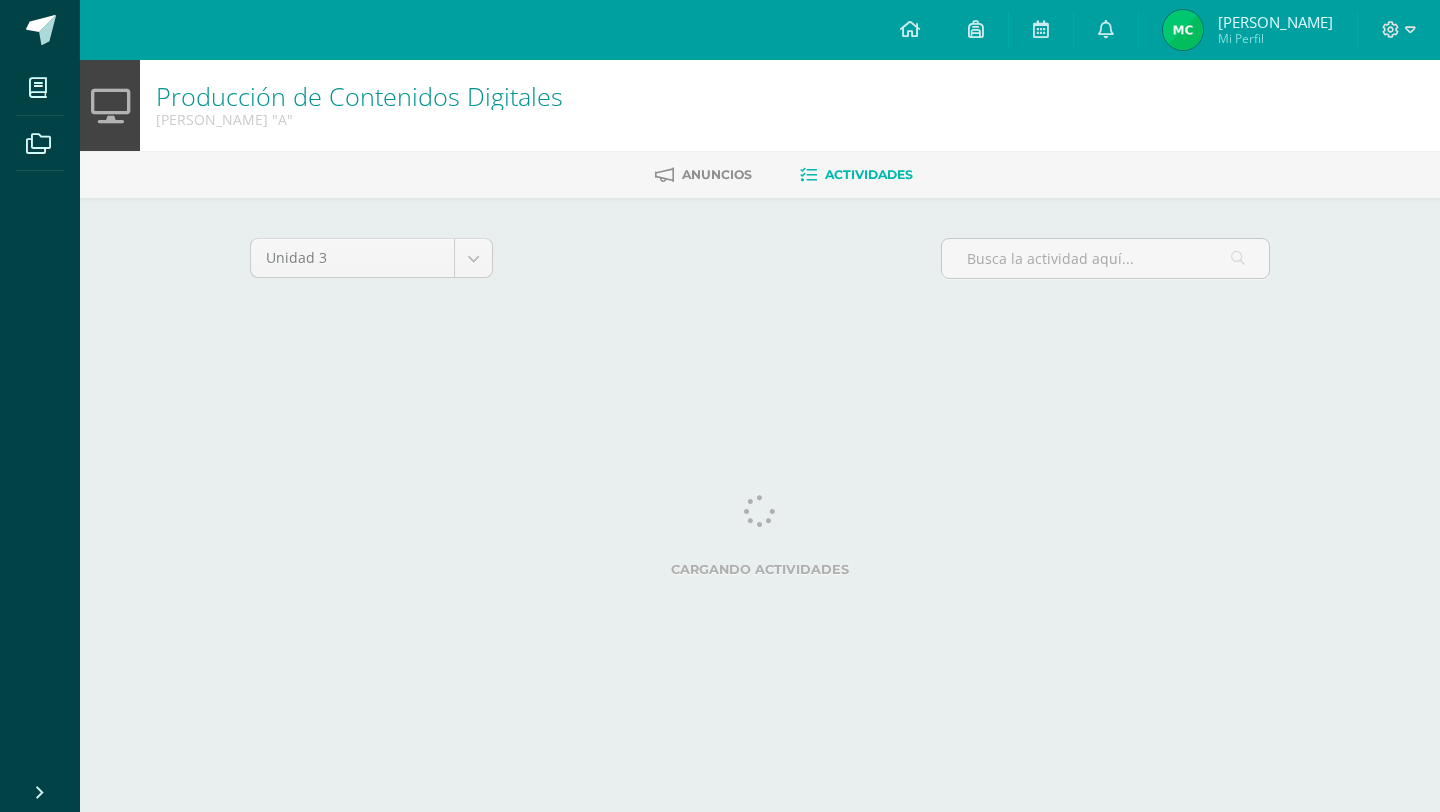 scroll, scrollTop: 0, scrollLeft: 0, axis: both 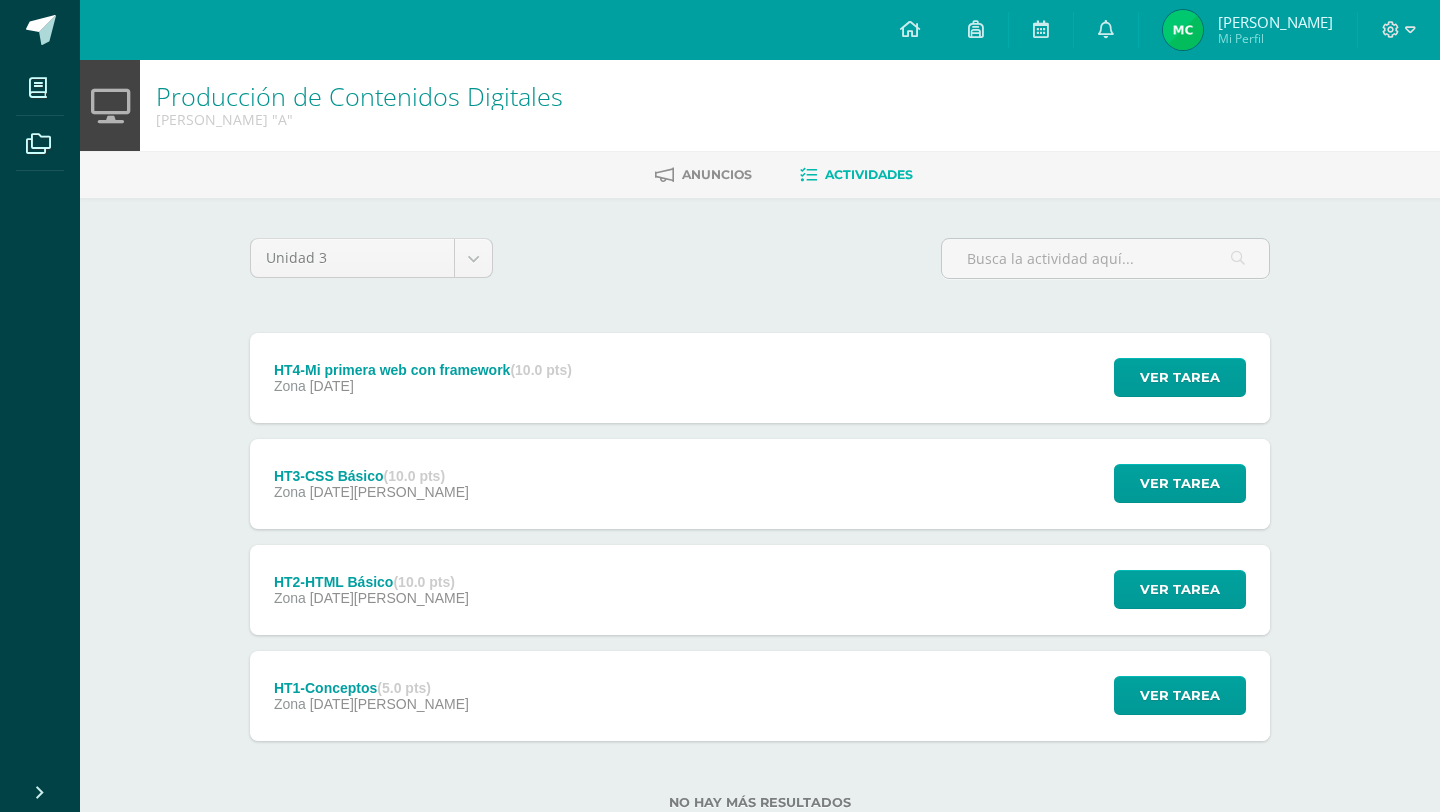 click on "HT4-Mi primera web con framework  (10.0 pts)
Zona
[DATE]" at bounding box center [423, 378] 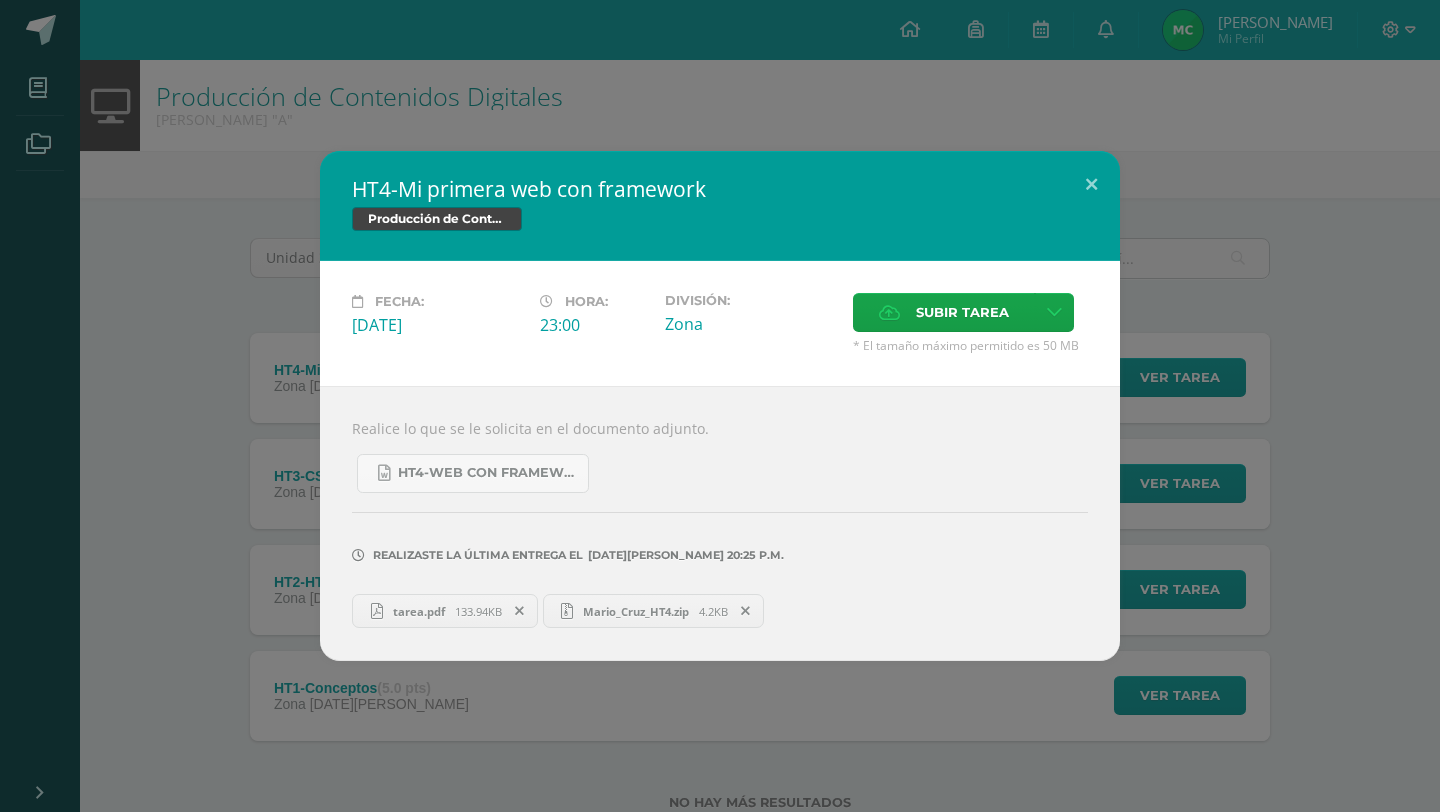 click on "133.94KB" at bounding box center (478, 611) 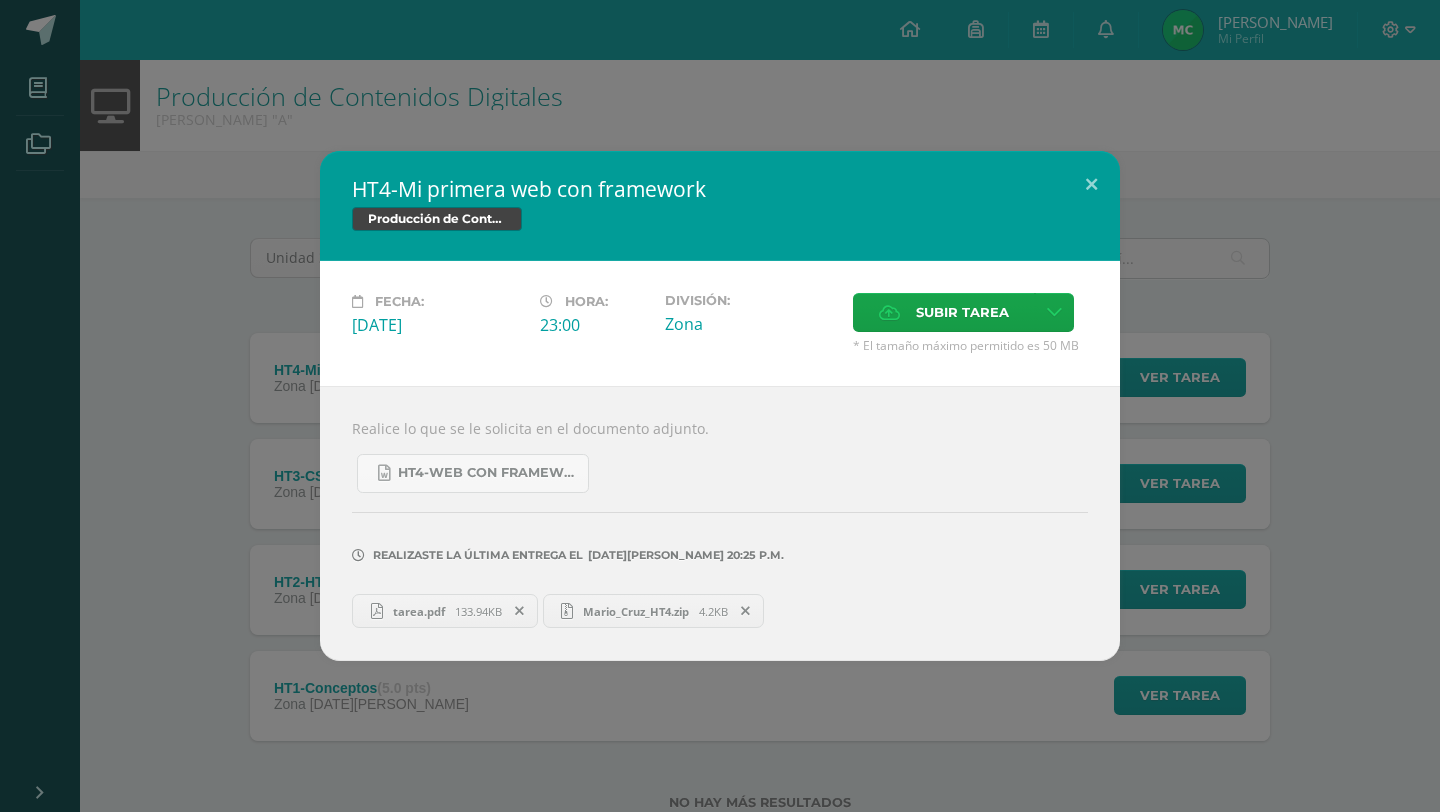 click on "Mario_Cruz_HT4.zip
4.2KB" at bounding box center [654, 611] 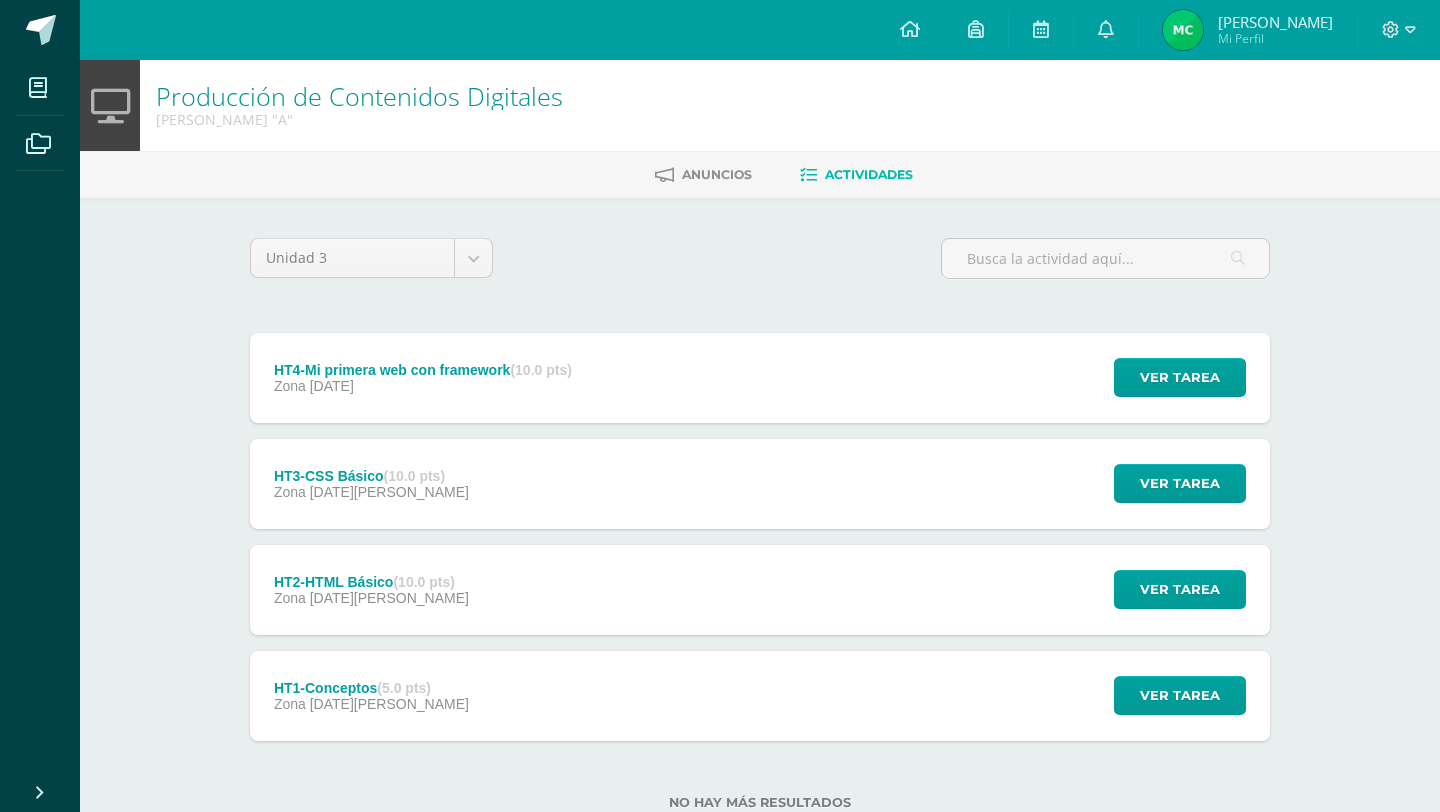 click on "[DATE][PERSON_NAME]" at bounding box center (389, 492) 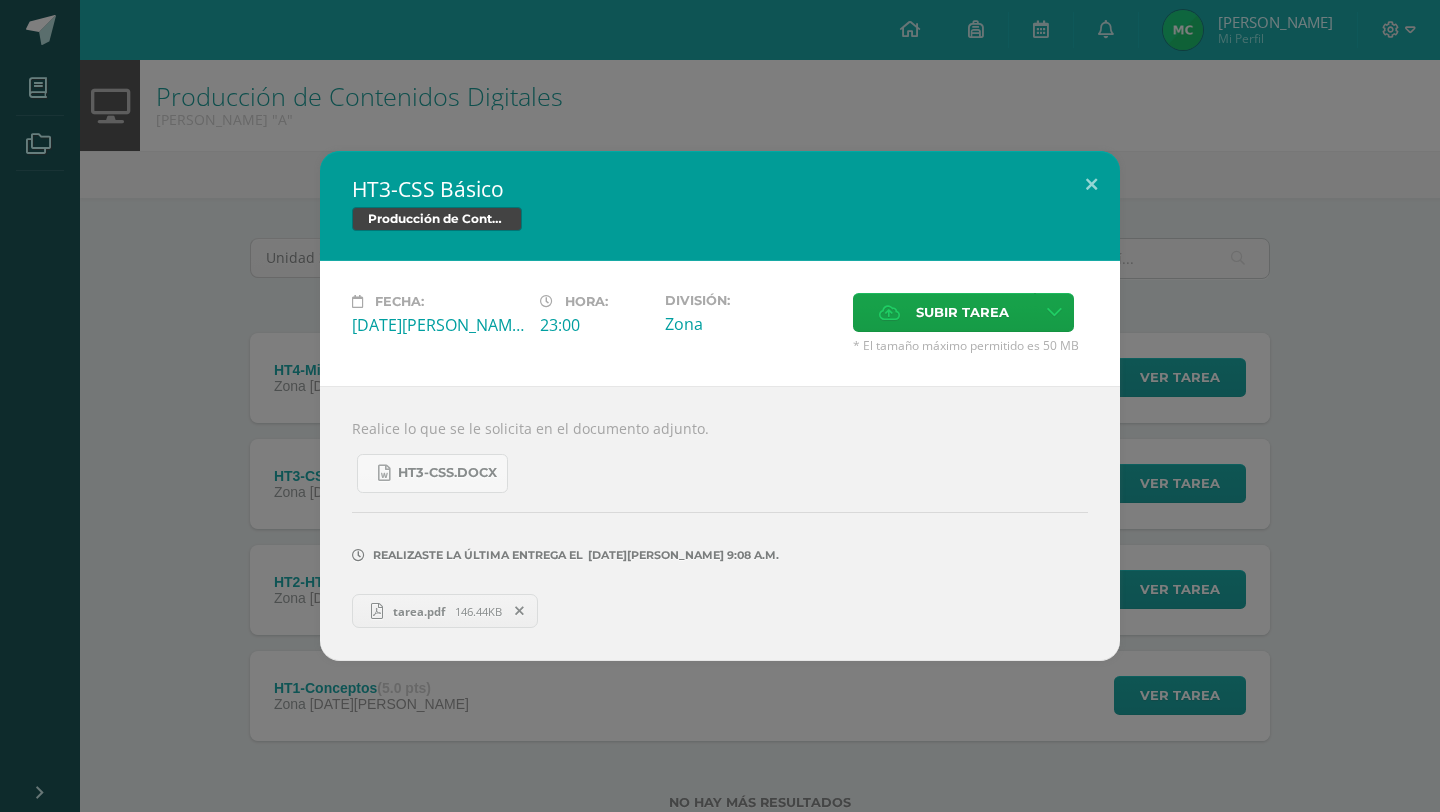 click on "tarea.pdf" at bounding box center (419, 611) 